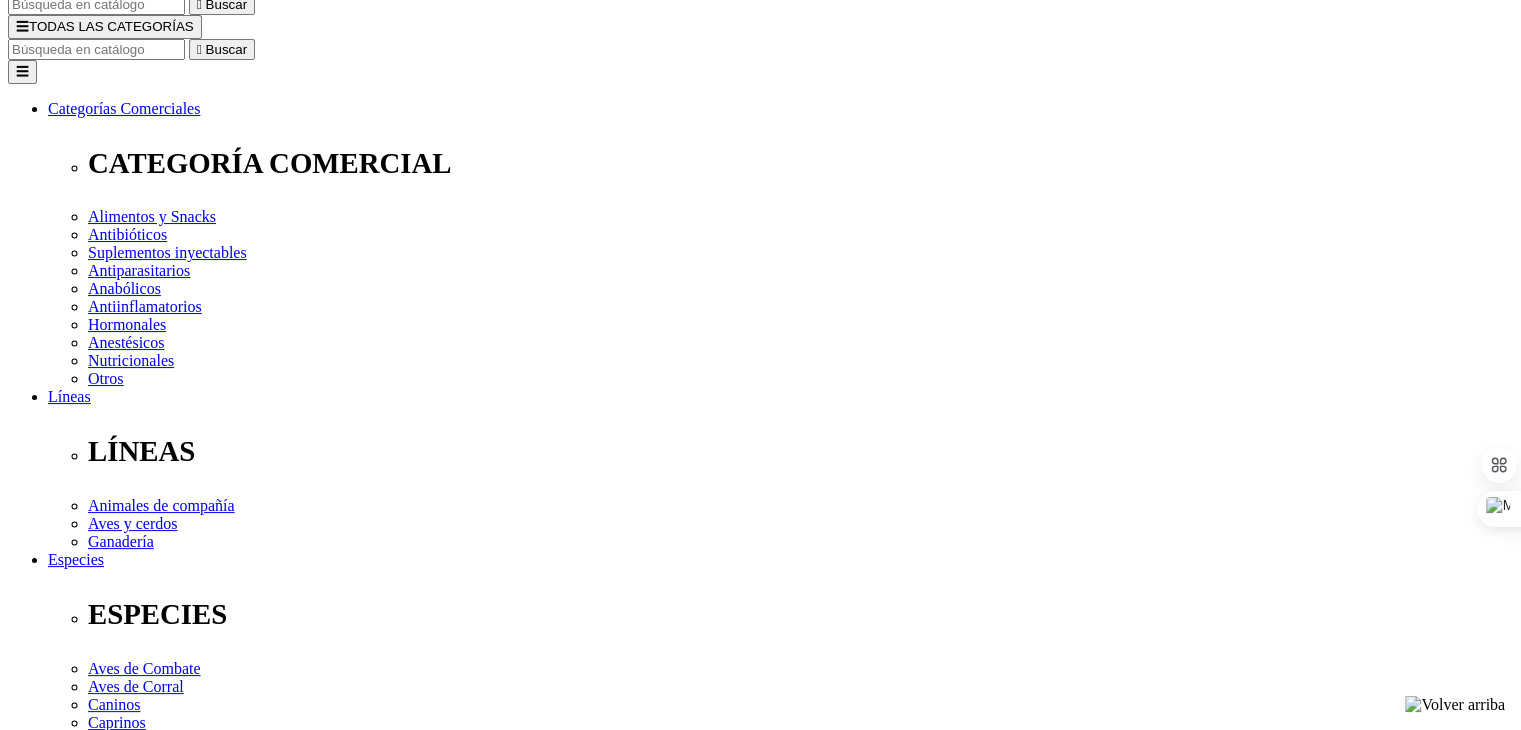 scroll, scrollTop: 0, scrollLeft: 0, axis: both 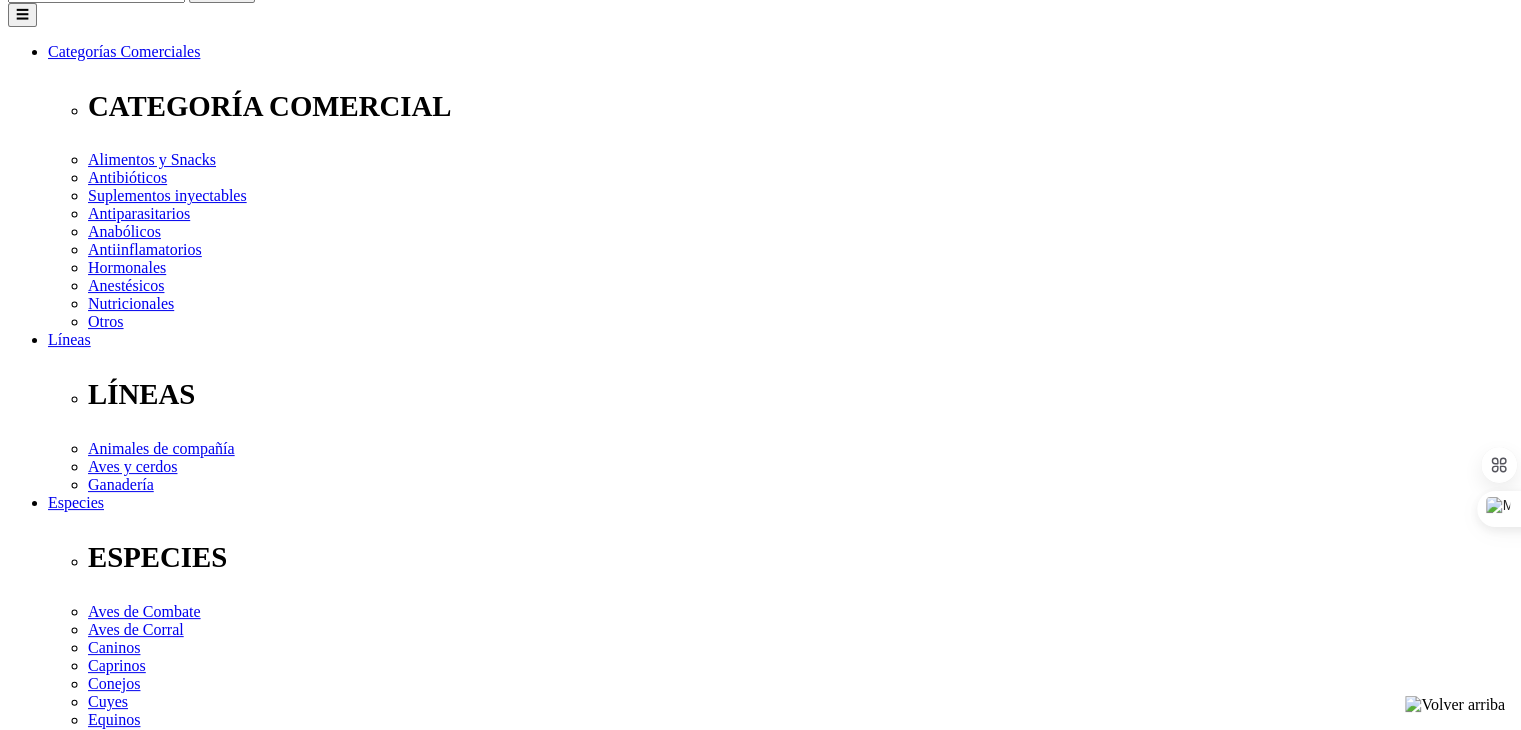 click on "Orden Rápida
FONO COMPRAS
+51 998162160
Envíos a todo el Perú
Orden Rápida" at bounding box center [760, 4555] 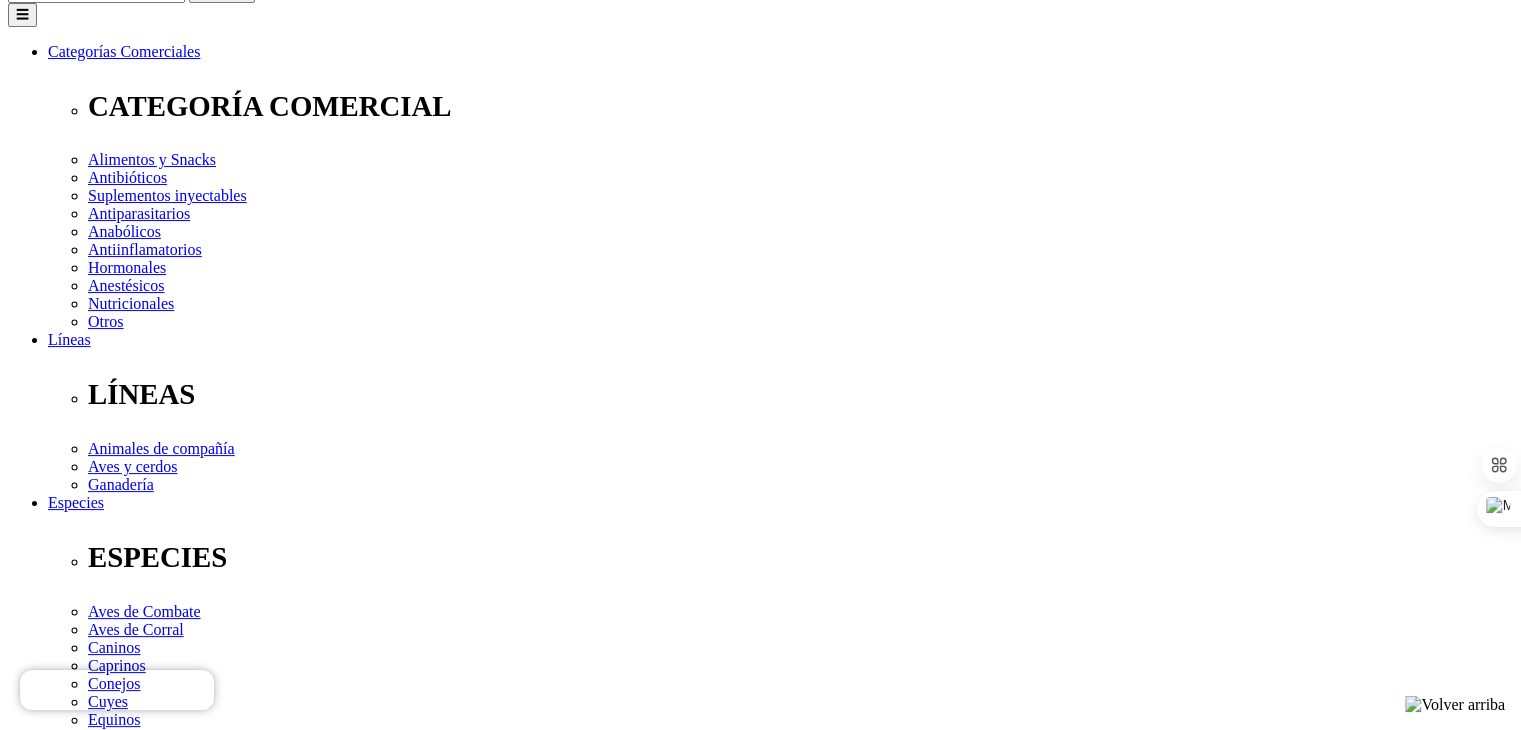 click on "Elige la presentación comercial que deseas
Frasco x 100 mL" at bounding box center (148, 2831) 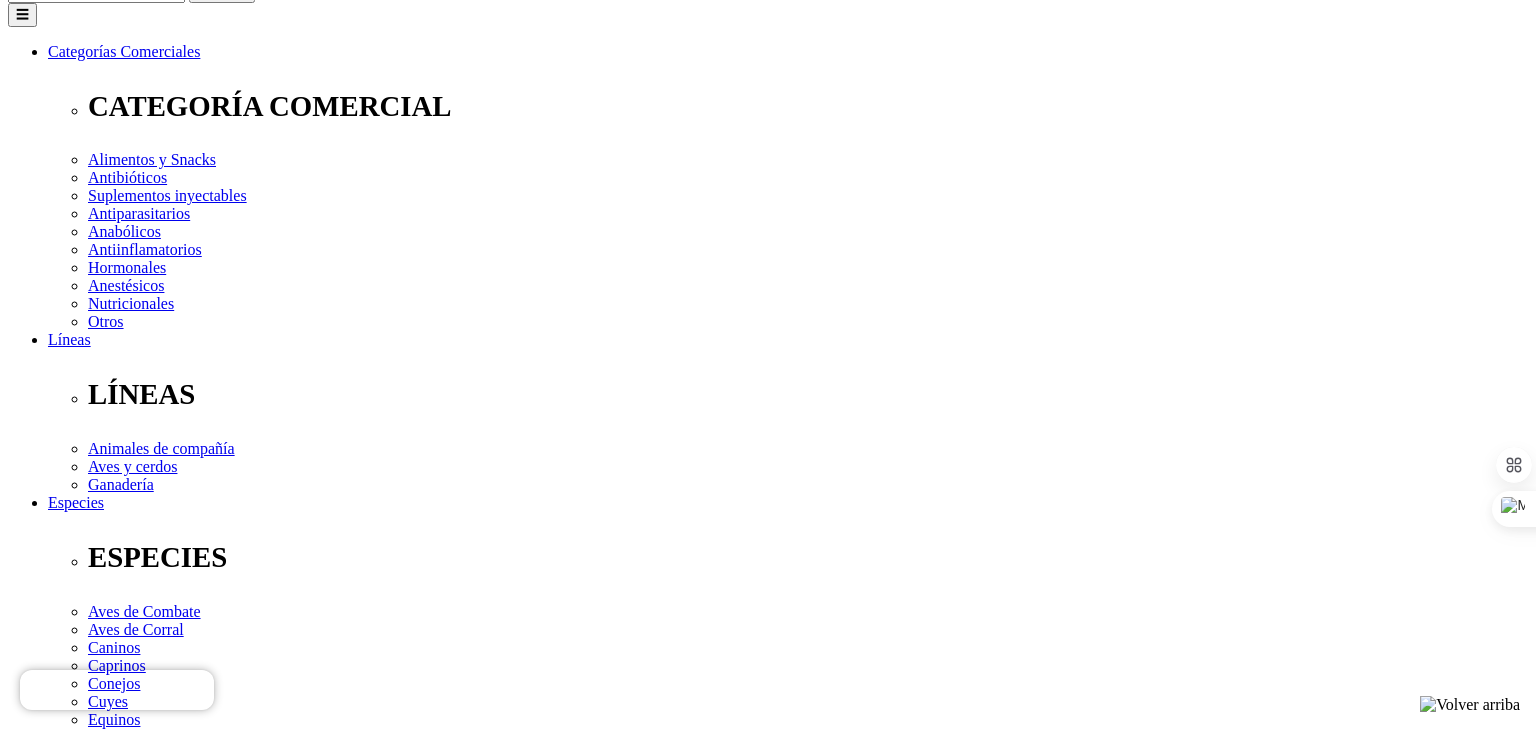 click on "close
 Producto añadido correctamente a su carrito de compra" at bounding box center [760, 9411] 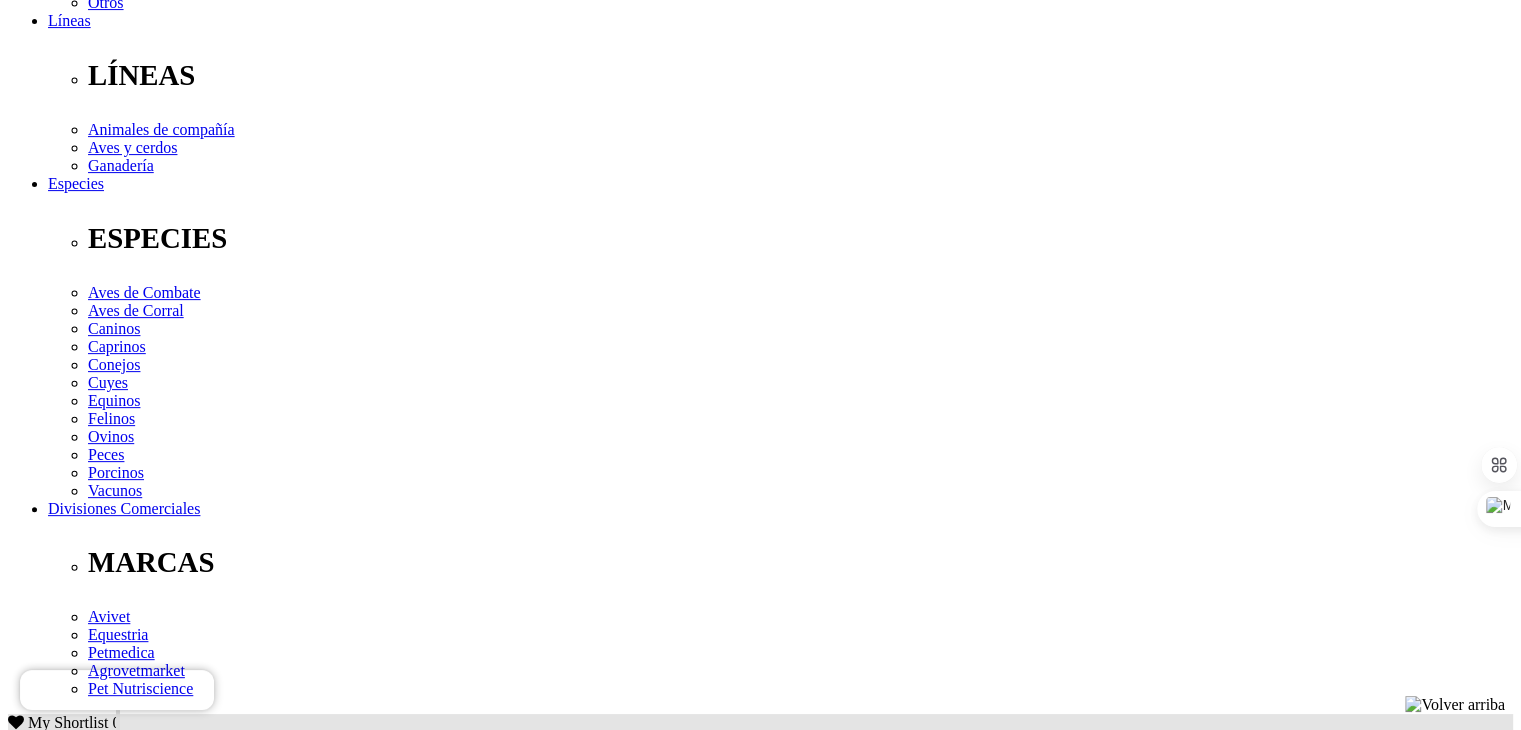 select on "3" 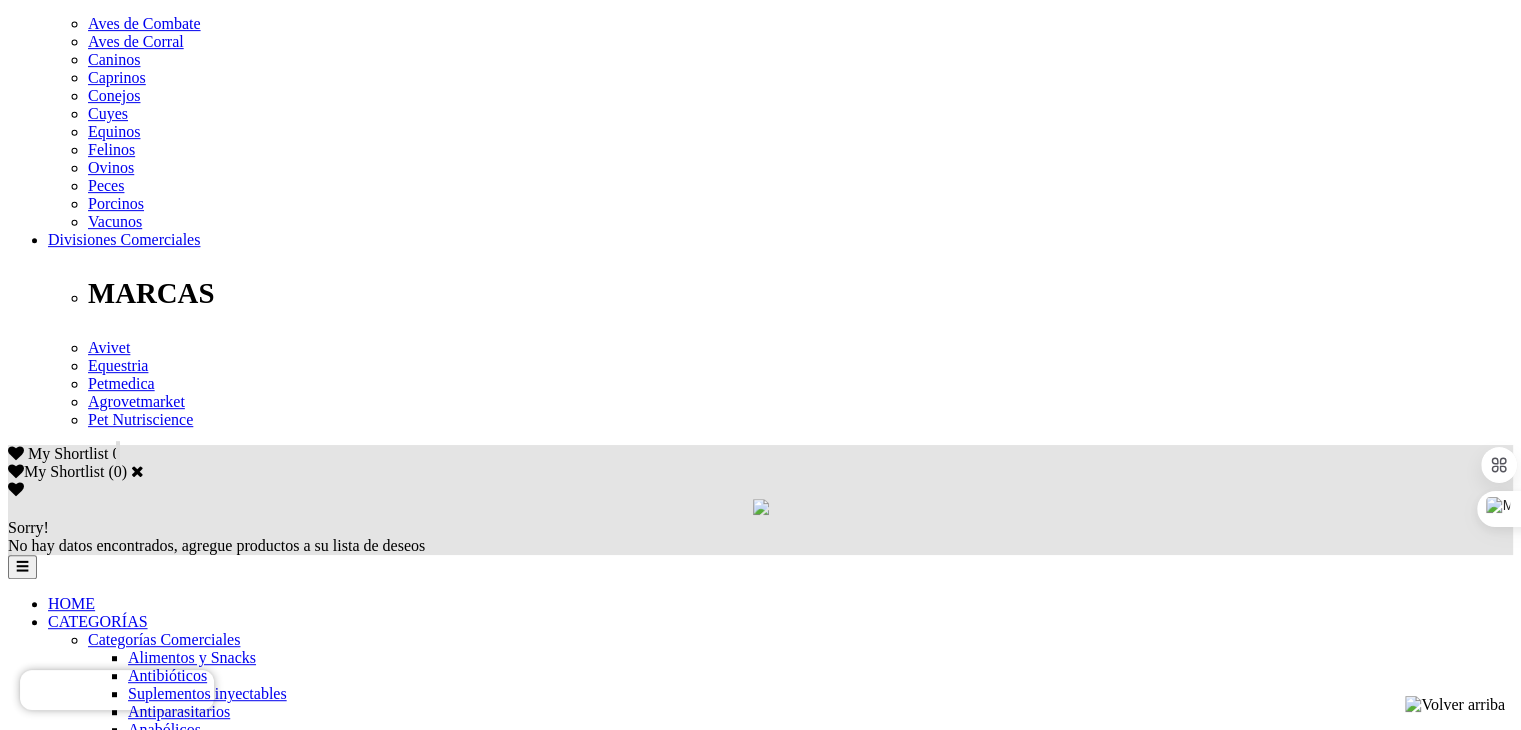 scroll, scrollTop: 868, scrollLeft: 0, axis: vertical 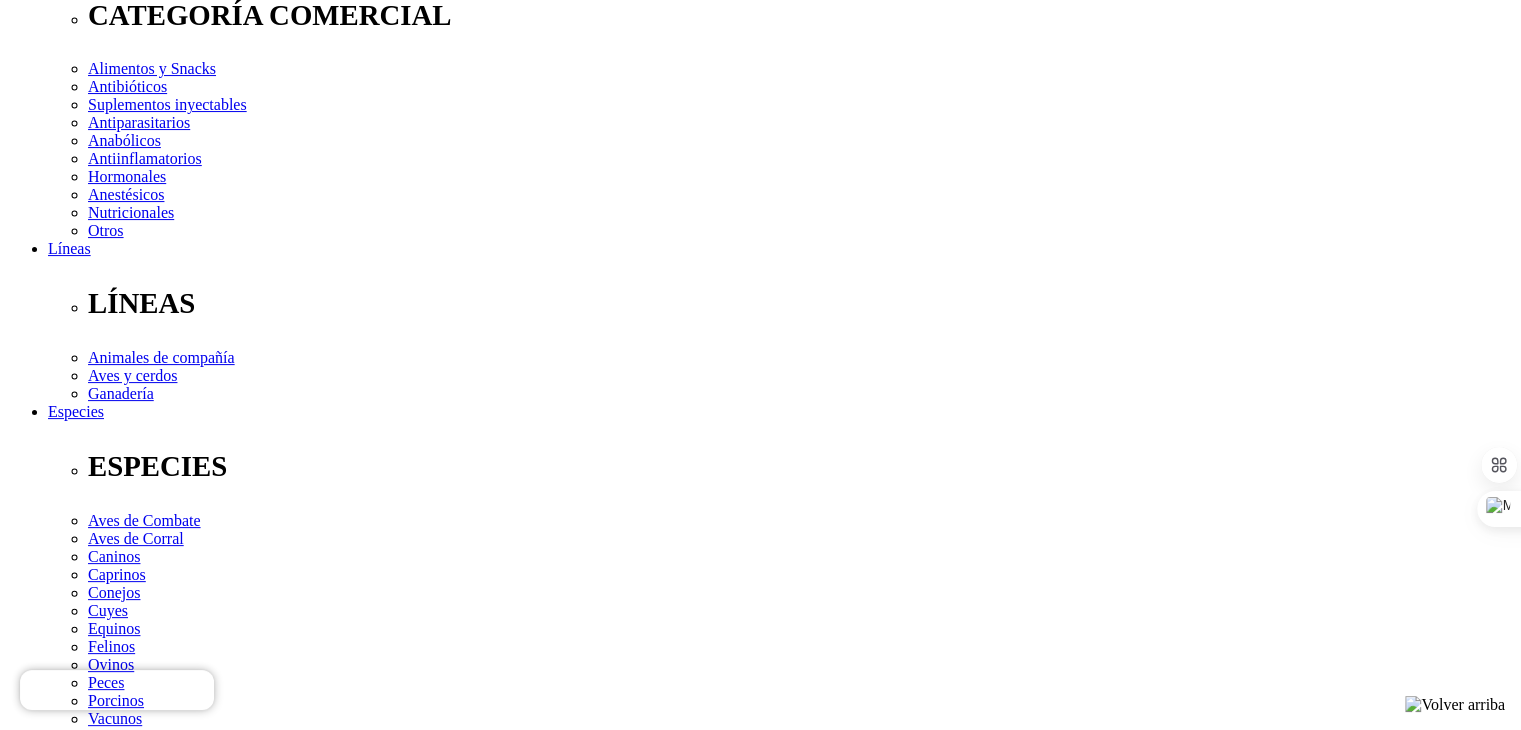 click on "¿TE AYUDO?" at bounding box center (106, 2815) 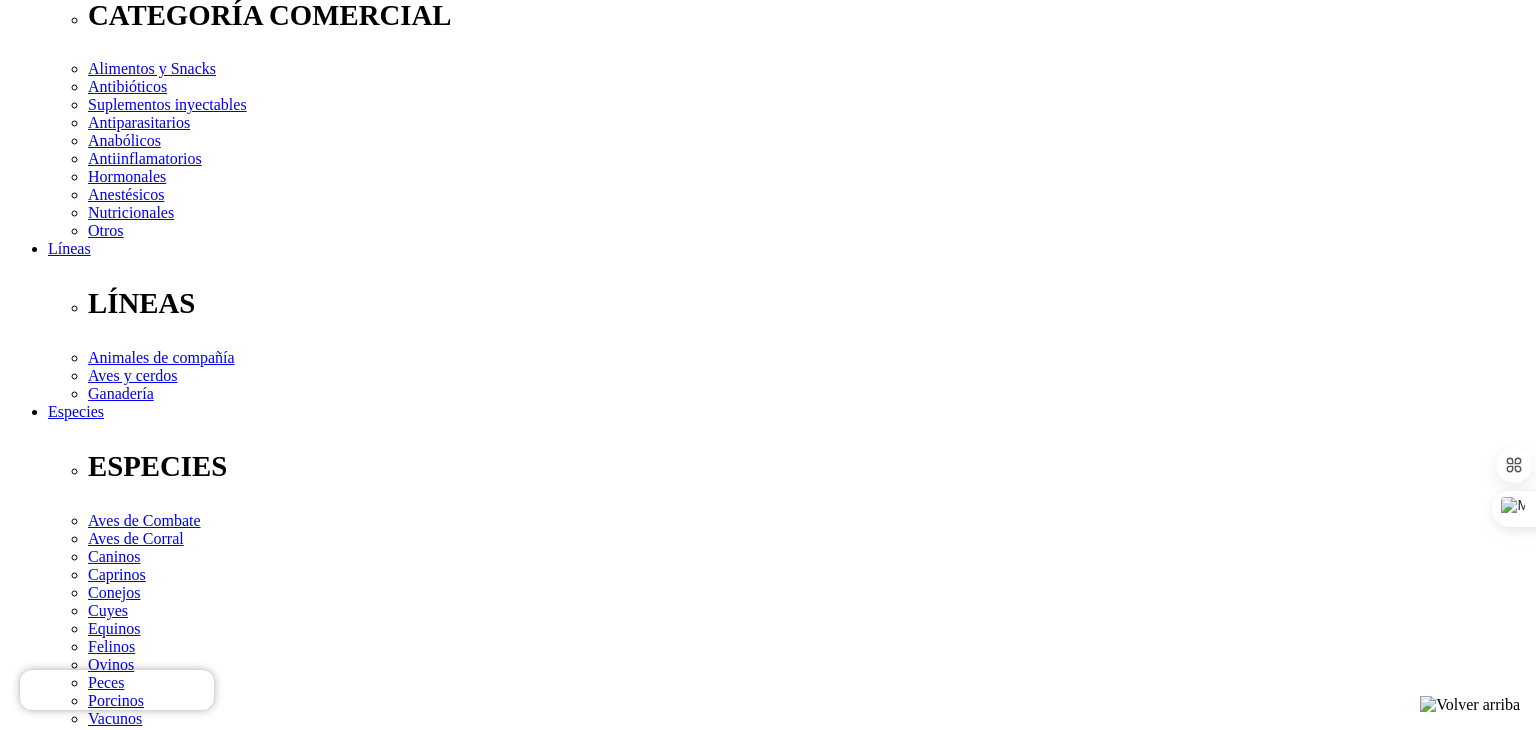click at bounding box center [96, 9163] 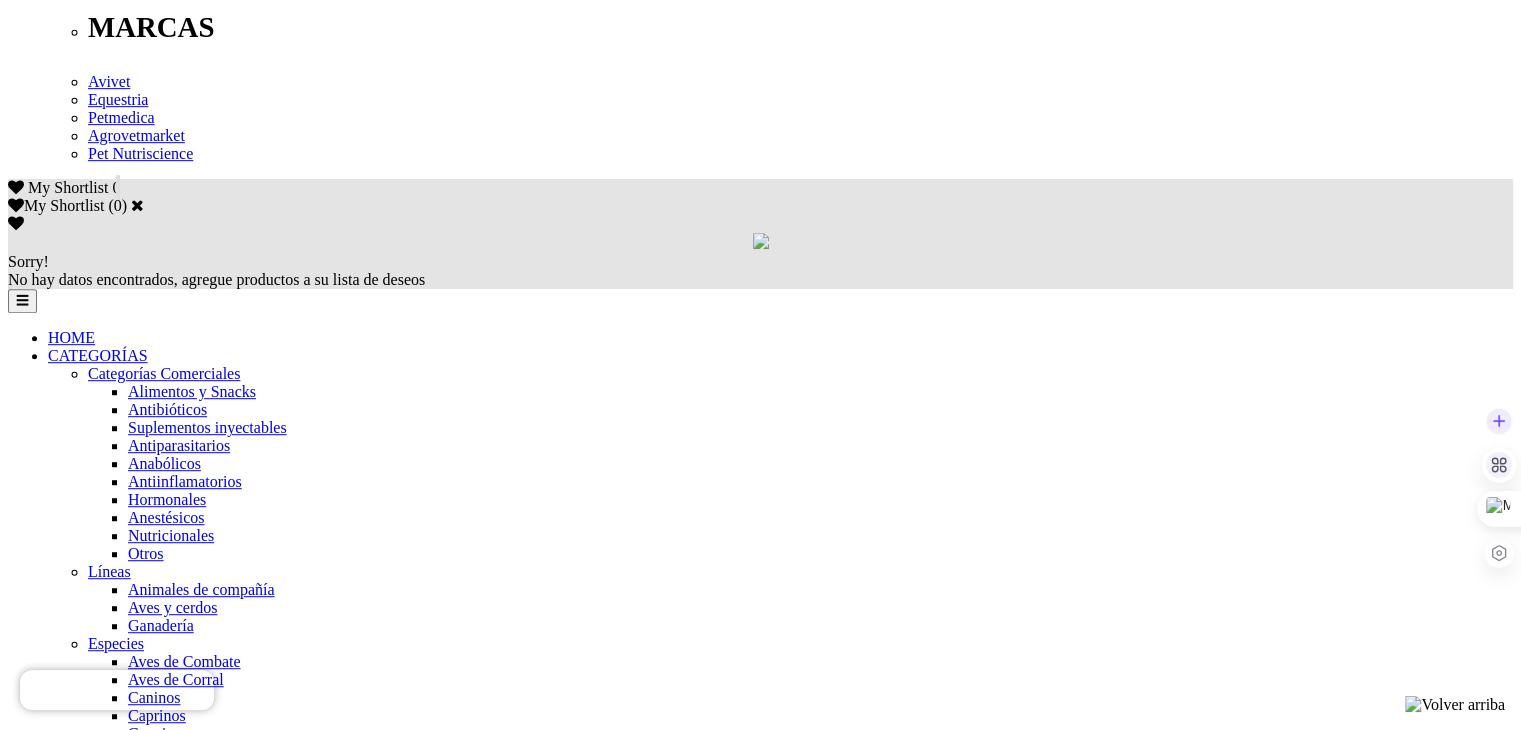 scroll, scrollTop: 1124, scrollLeft: 0, axis: vertical 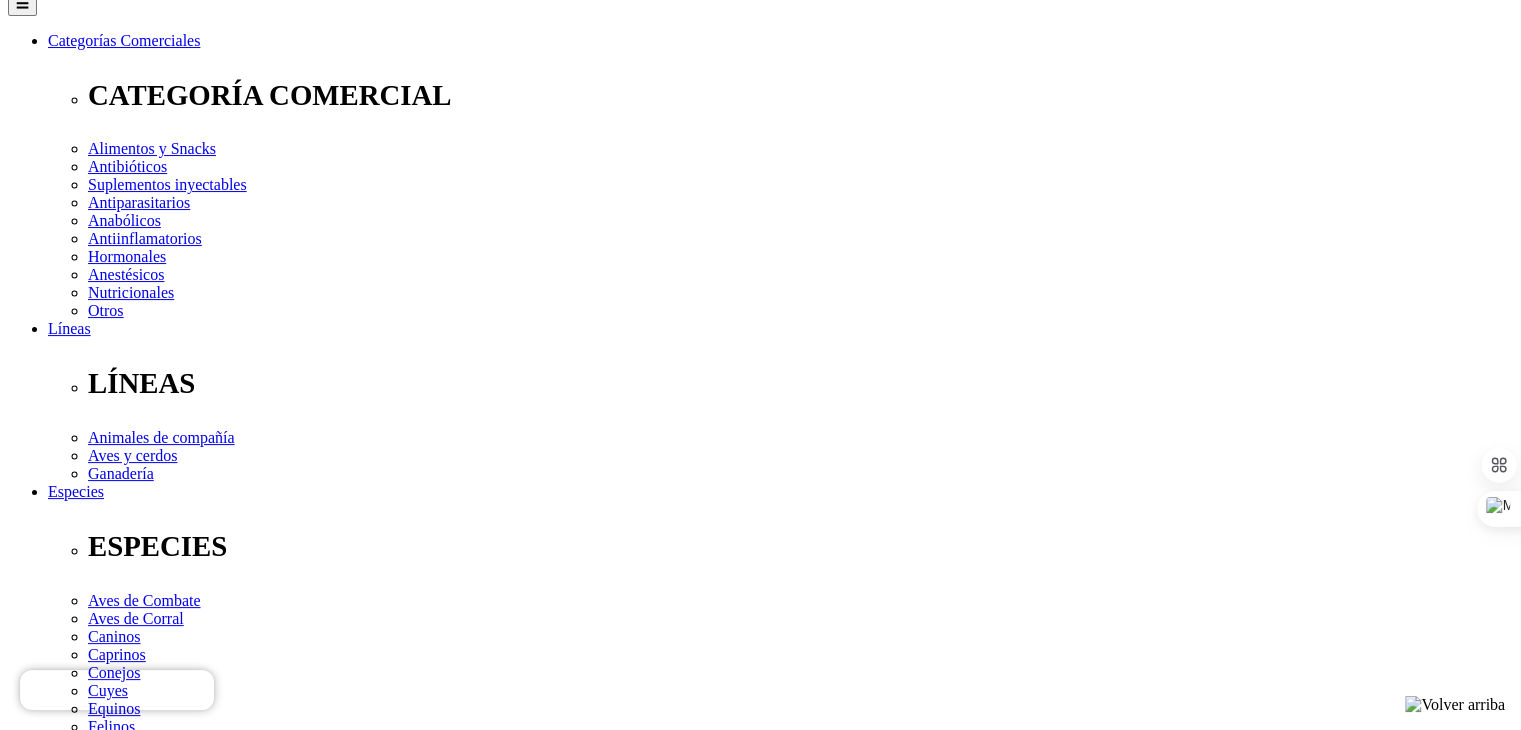 click on "Elige la presentación comercial que deseas
Frasco x 100 mL" at bounding box center [148, 2783] 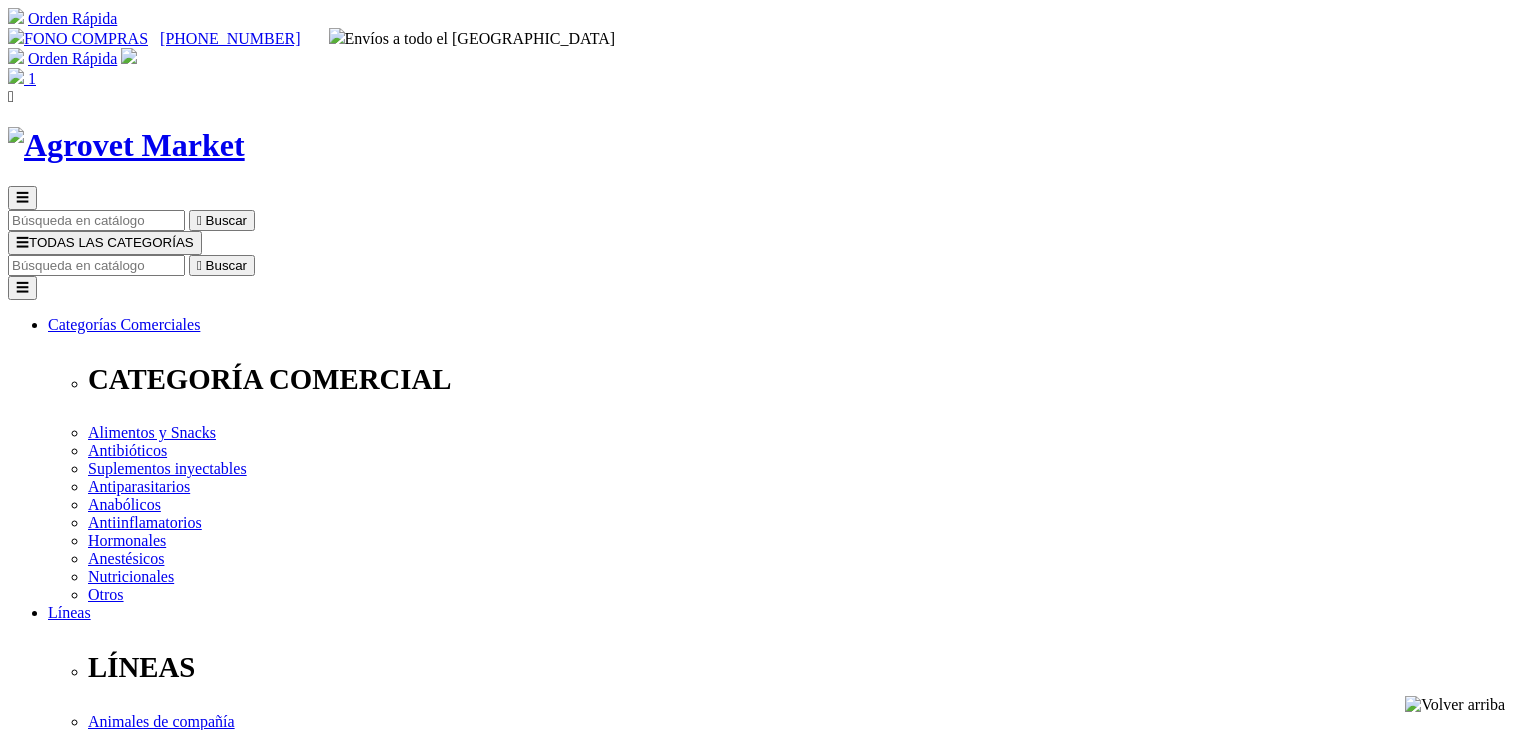 scroll, scrollTop: 284, scrollLeft: 0, axis: vertical 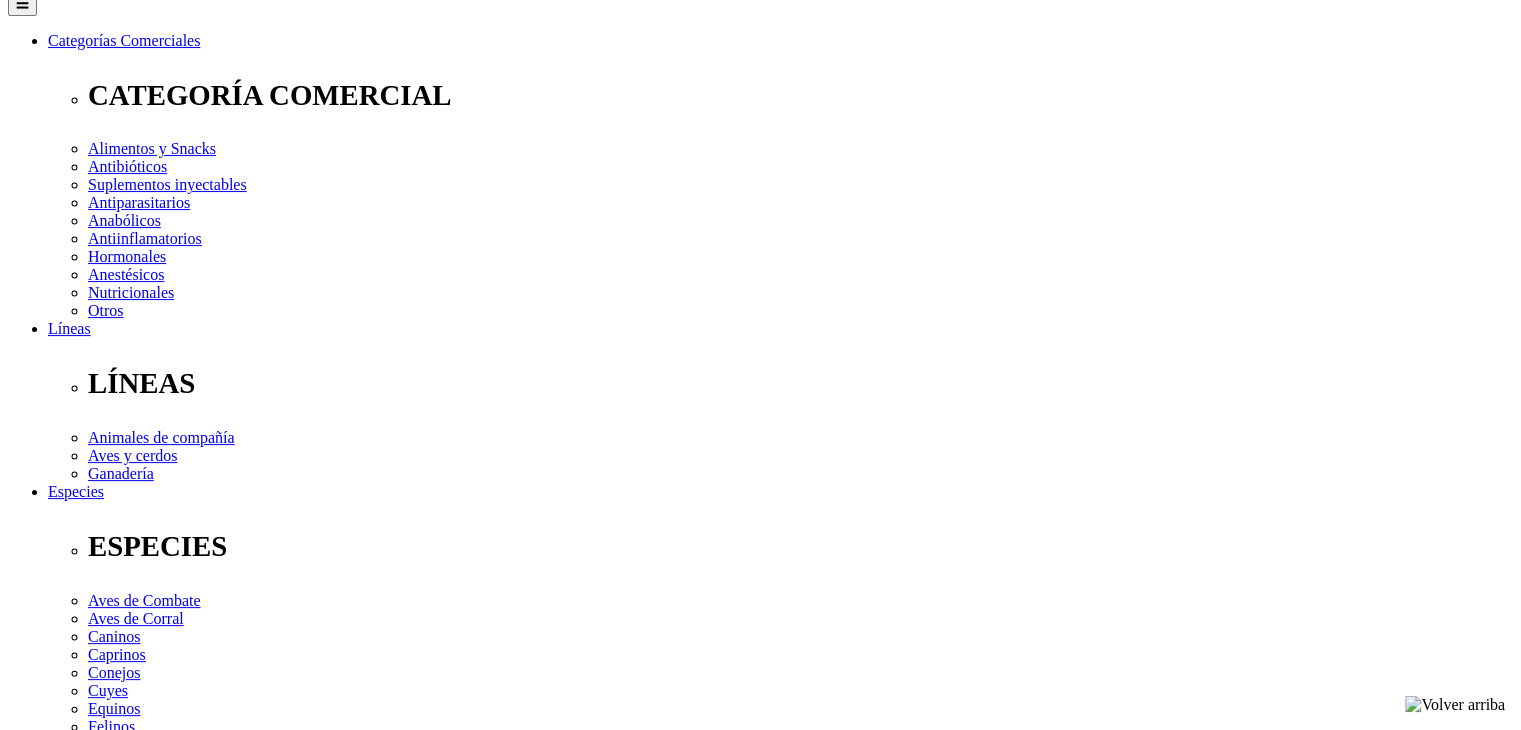 select on "3" 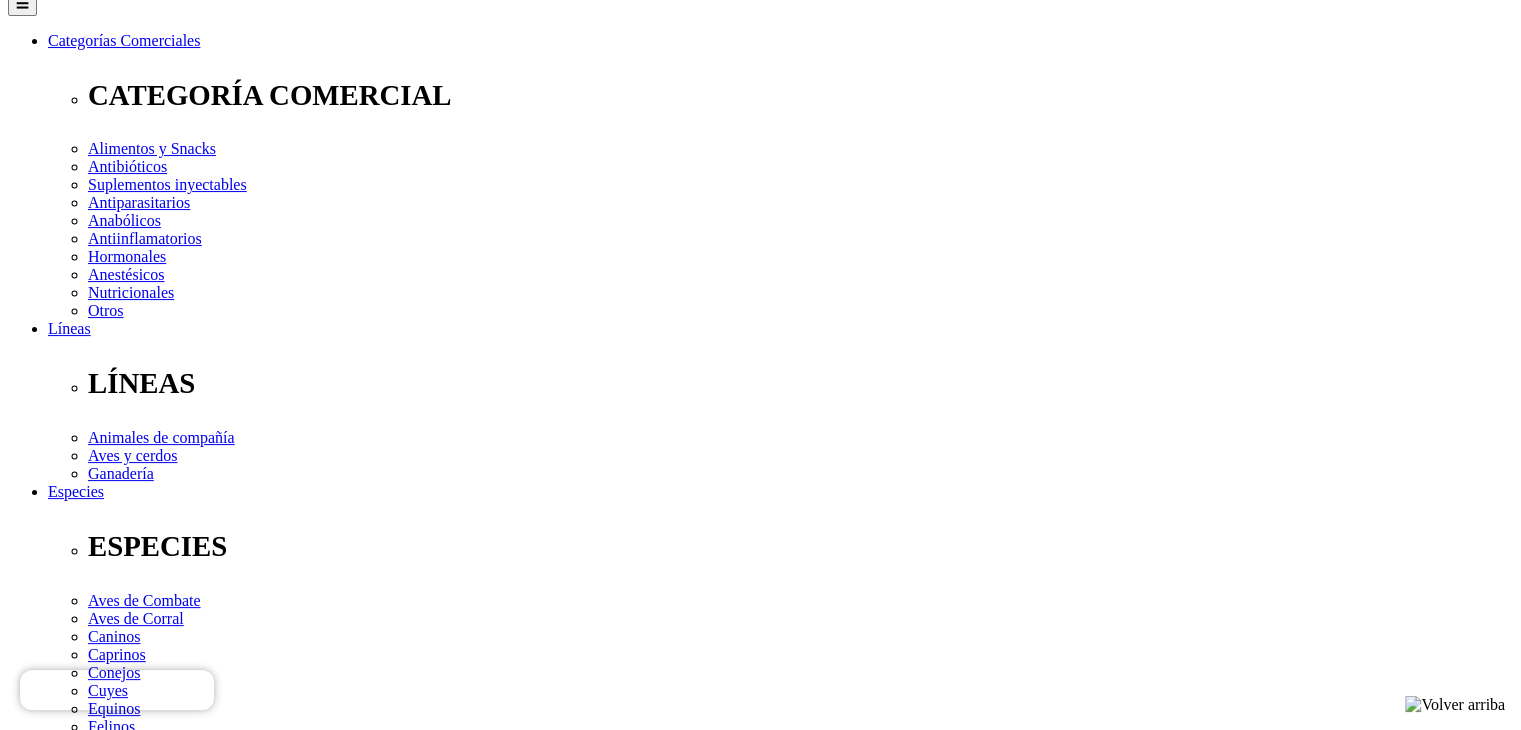 select on "3" 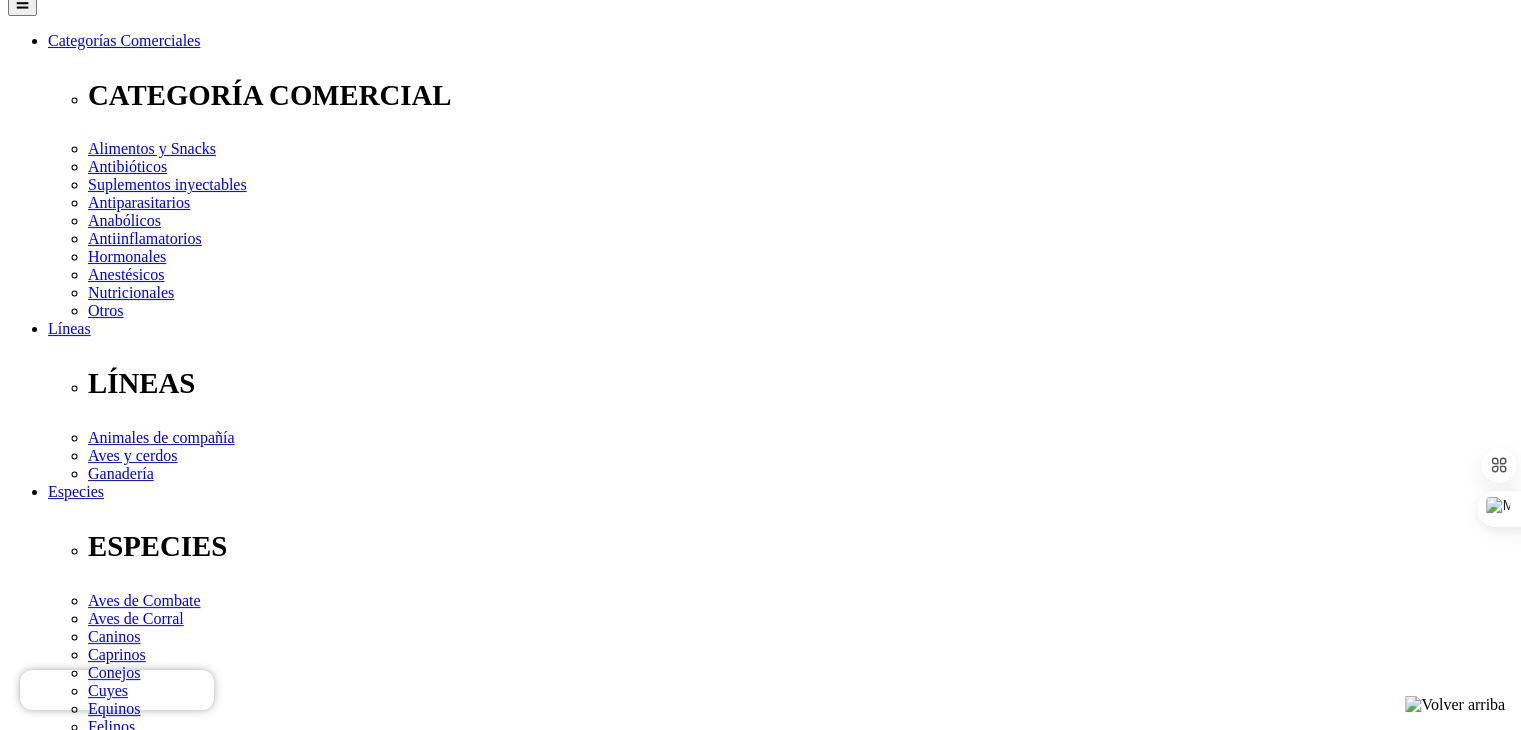 click on "
Producto disponible con otras opciones" at bounding box center (456, 2914) 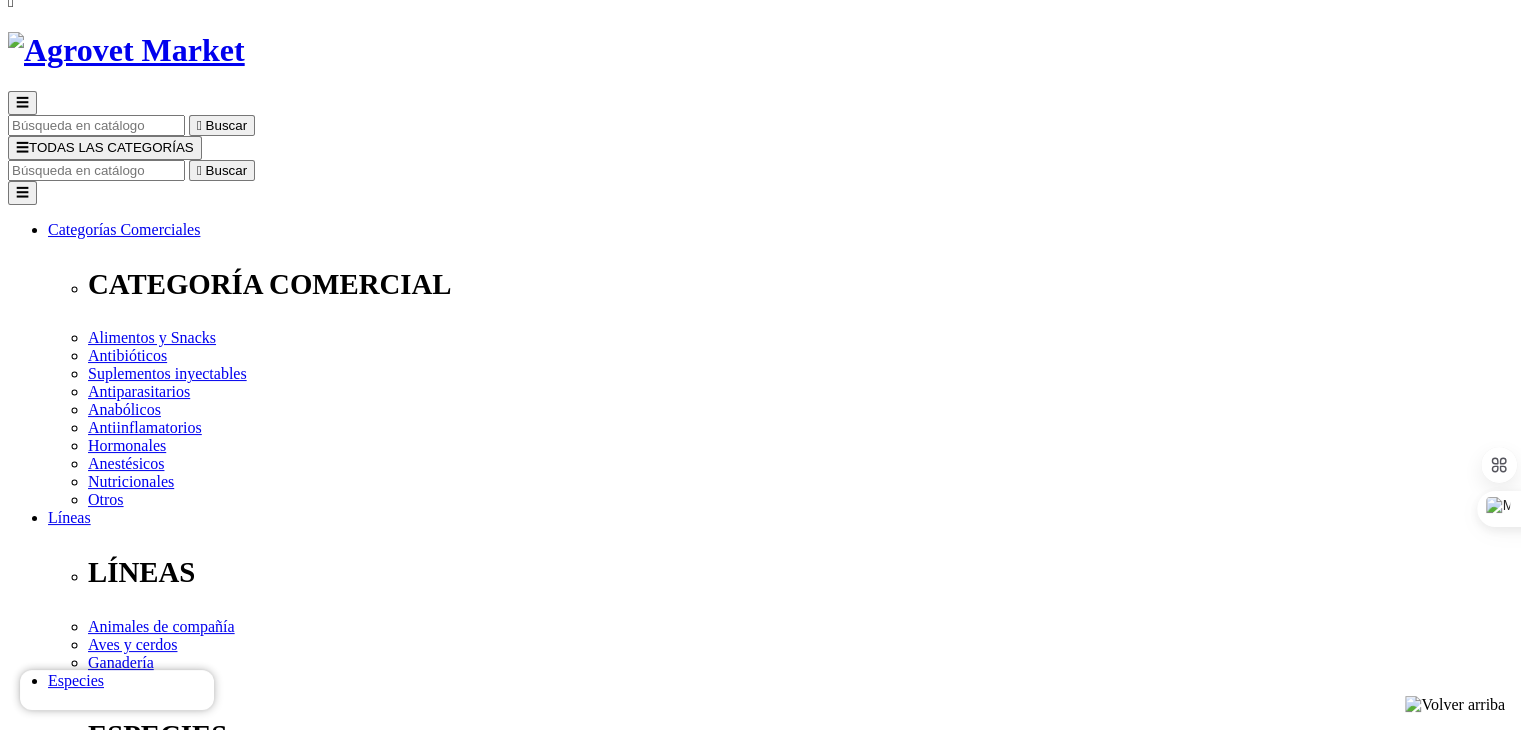 scroll, scrollTop: 0, scrollLeft: 0, axis: both 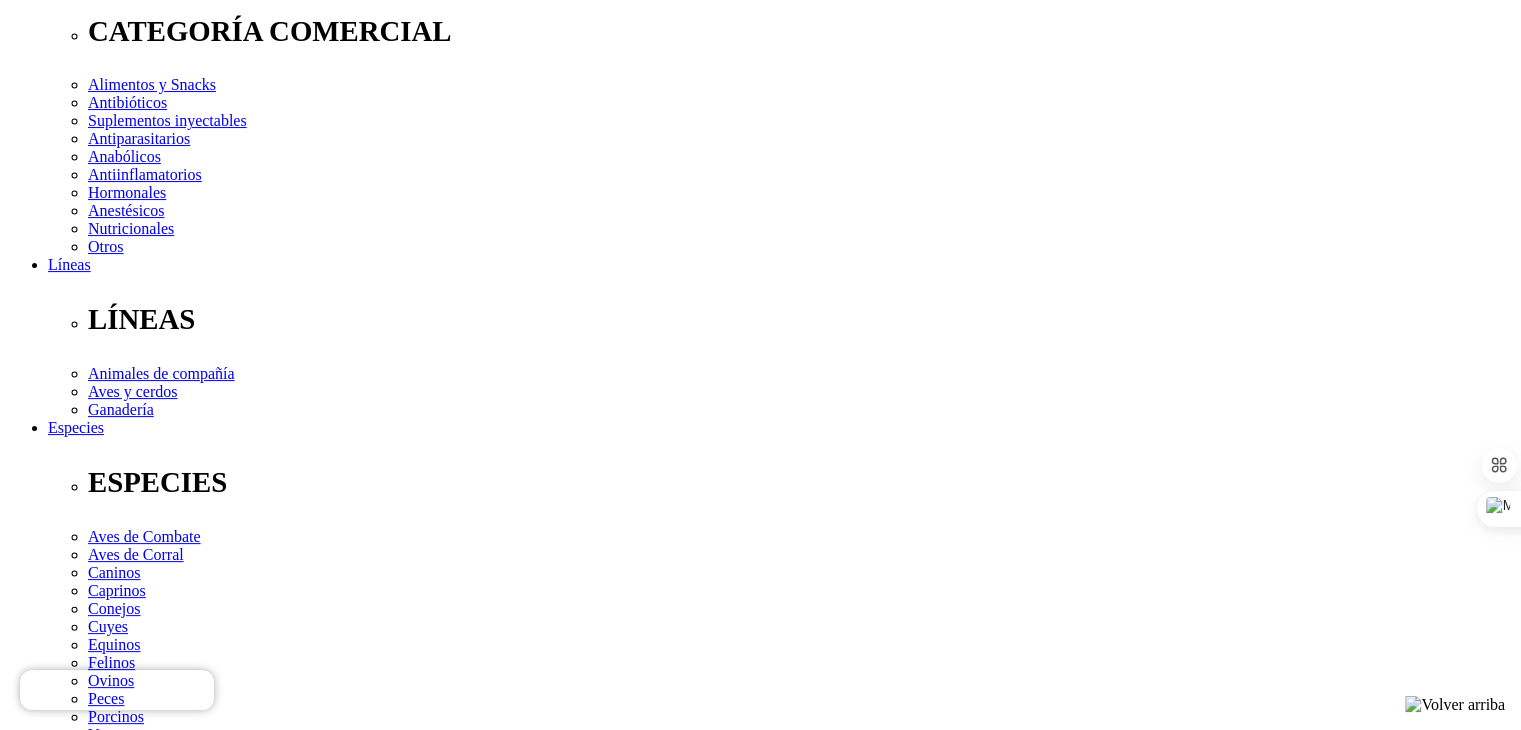click at bounding box center (16, 2795) 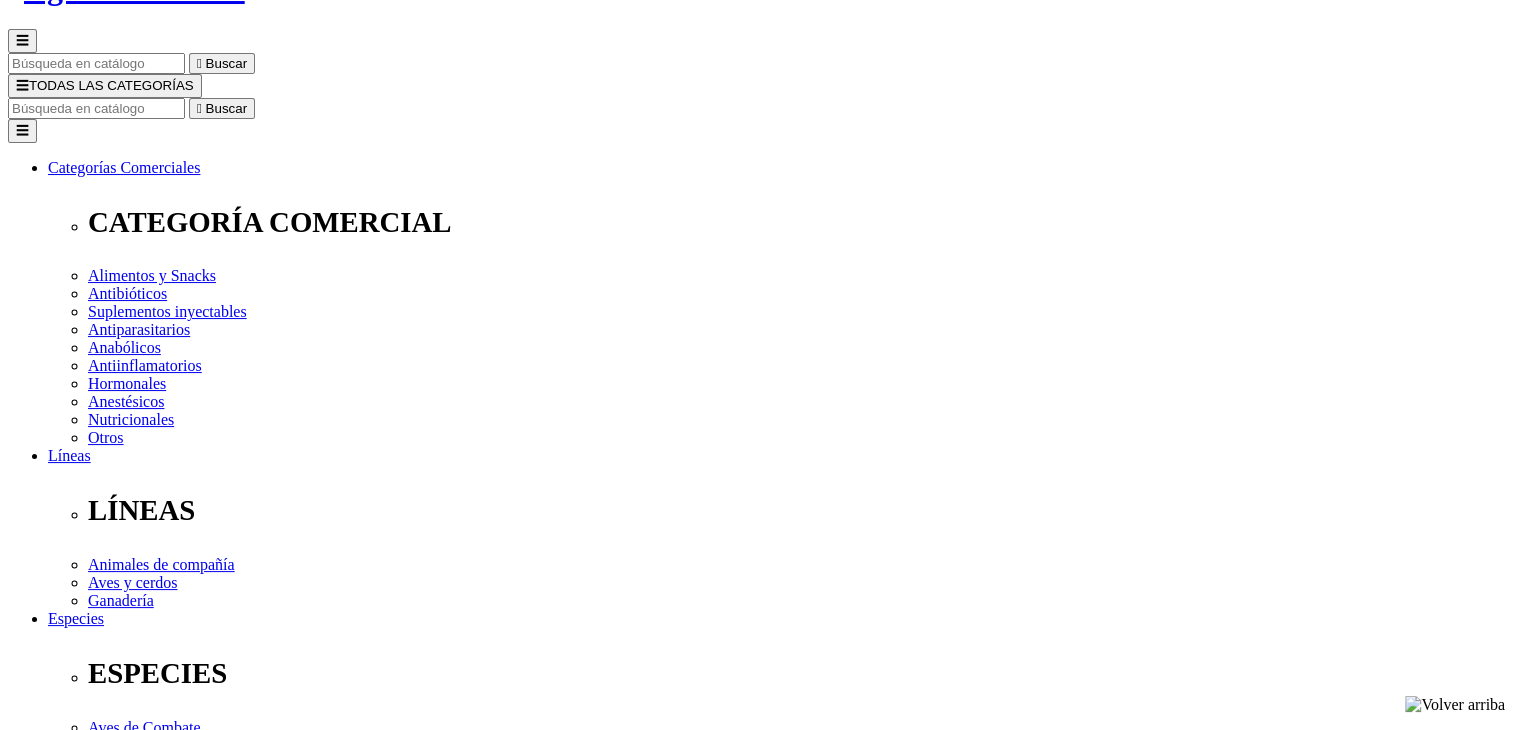 scroll, scrollTop: 191, scrollLeft: 0, axis: vertical 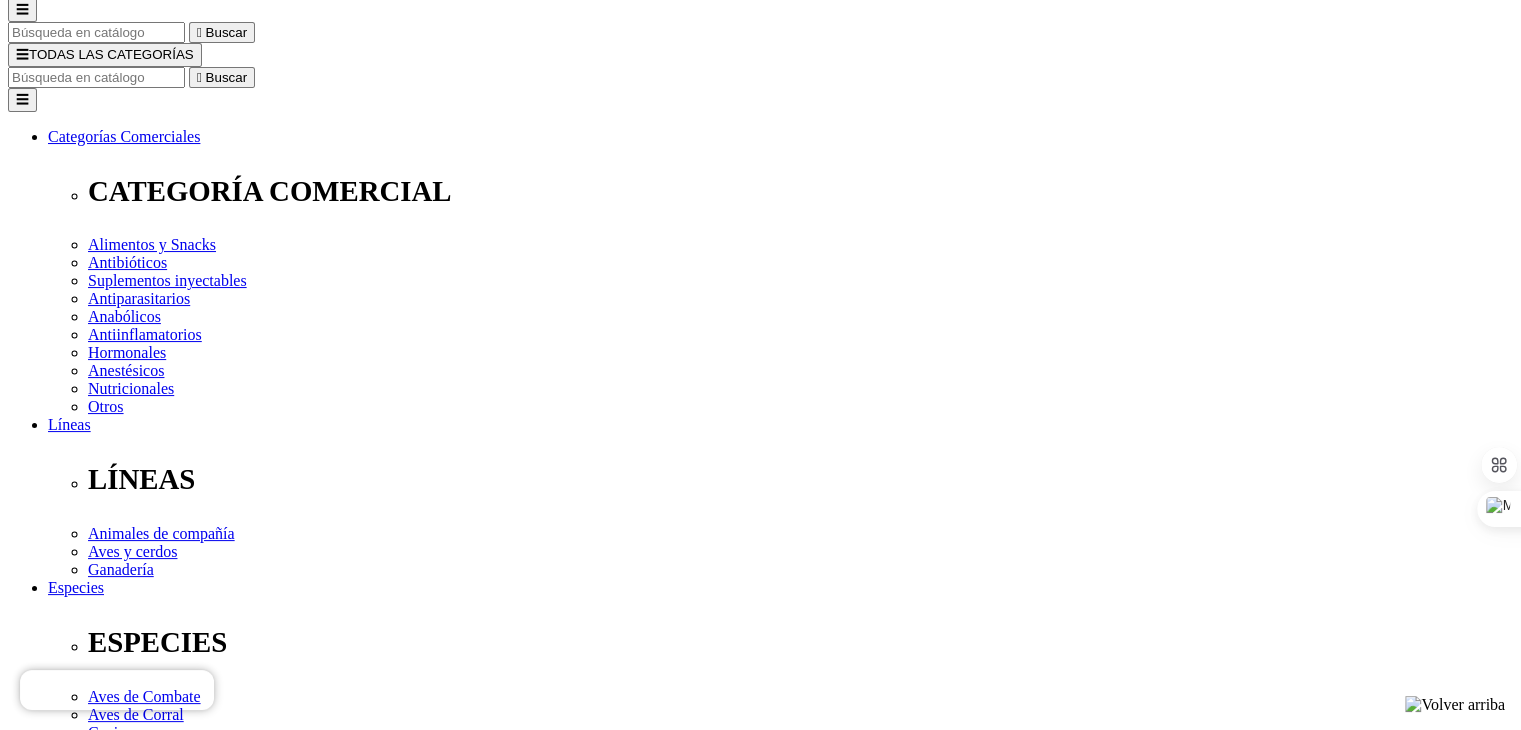 click on "Elige la presentación comercial que deseas
Frasco x 100 mL" at bounding box center [148, 2898] 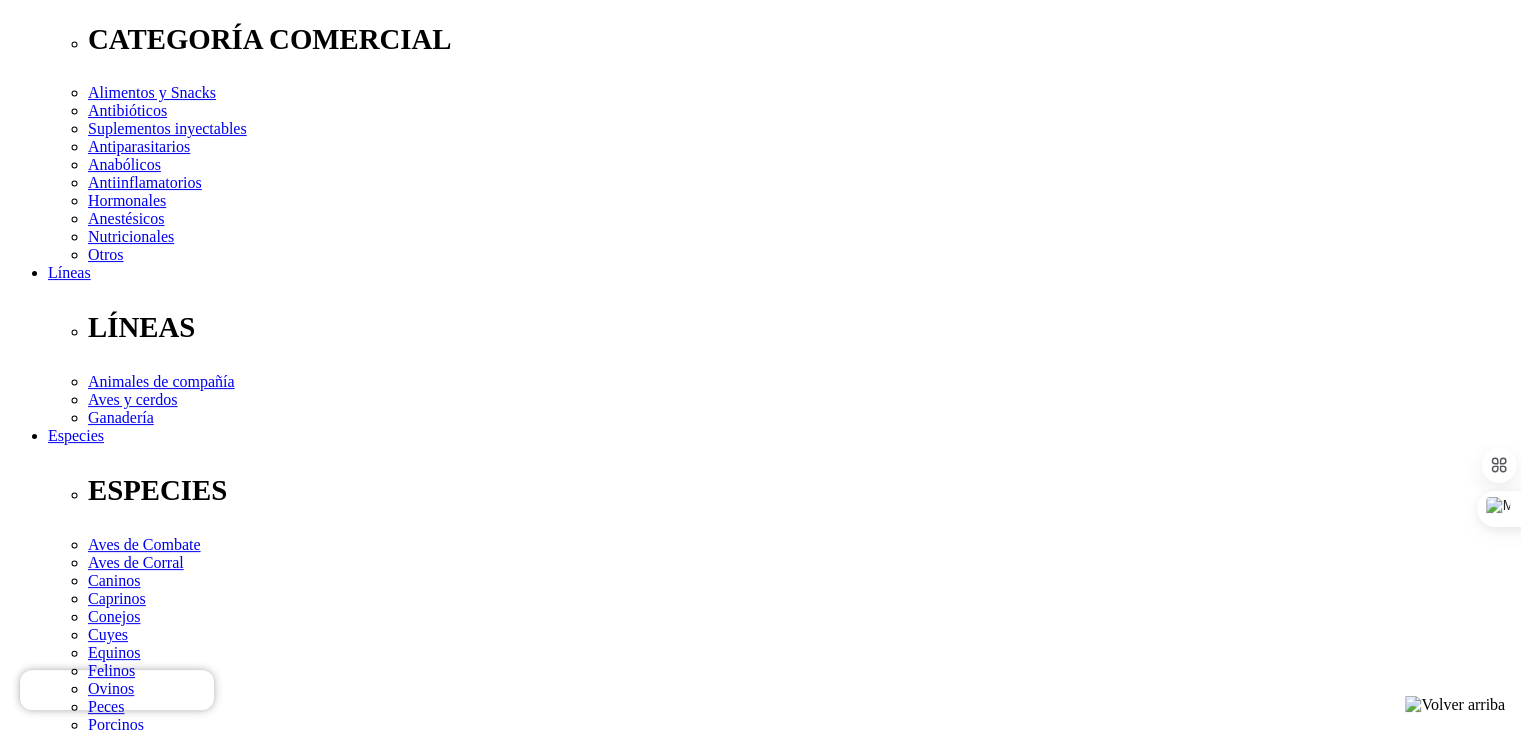 scroll, scrollTop: 0, scrollLeft: 0, axis: both 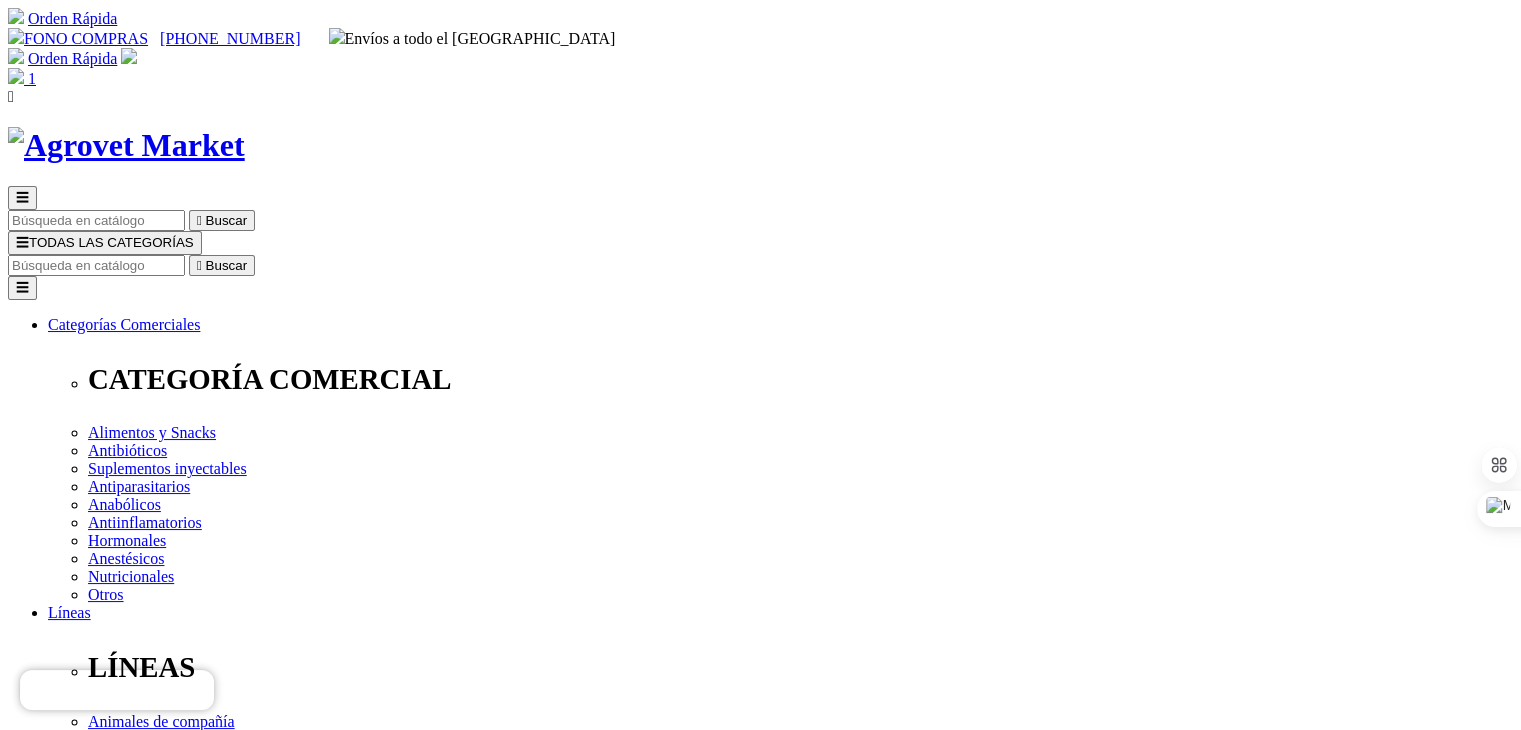 click at bounding box center [16, 76] 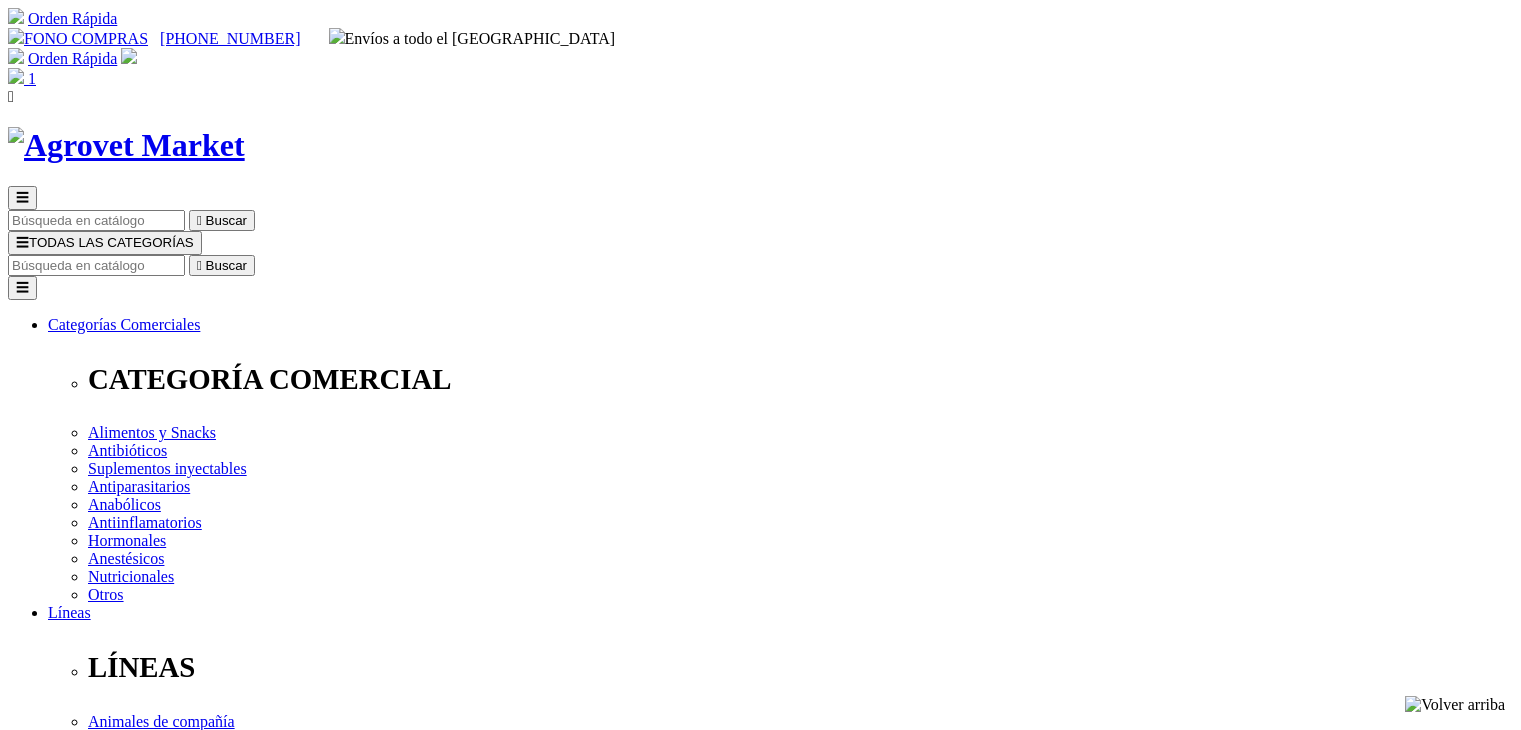 scroll, scrollTop: 0, scrollLeft: 0, axis: both 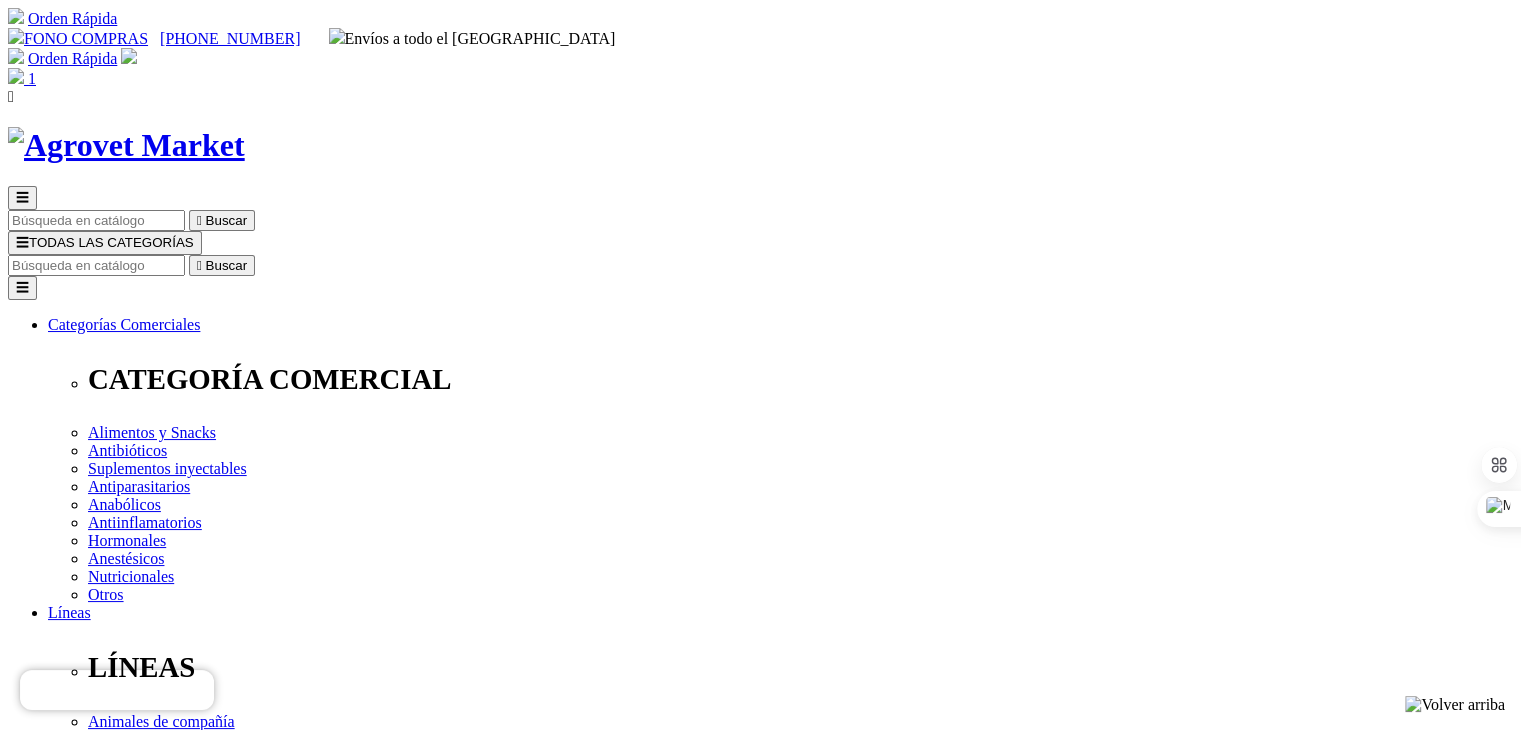 click on "COMPRA1  - CUPÓN POR 1RA COMPRA" at bounding box center [187, 2706] 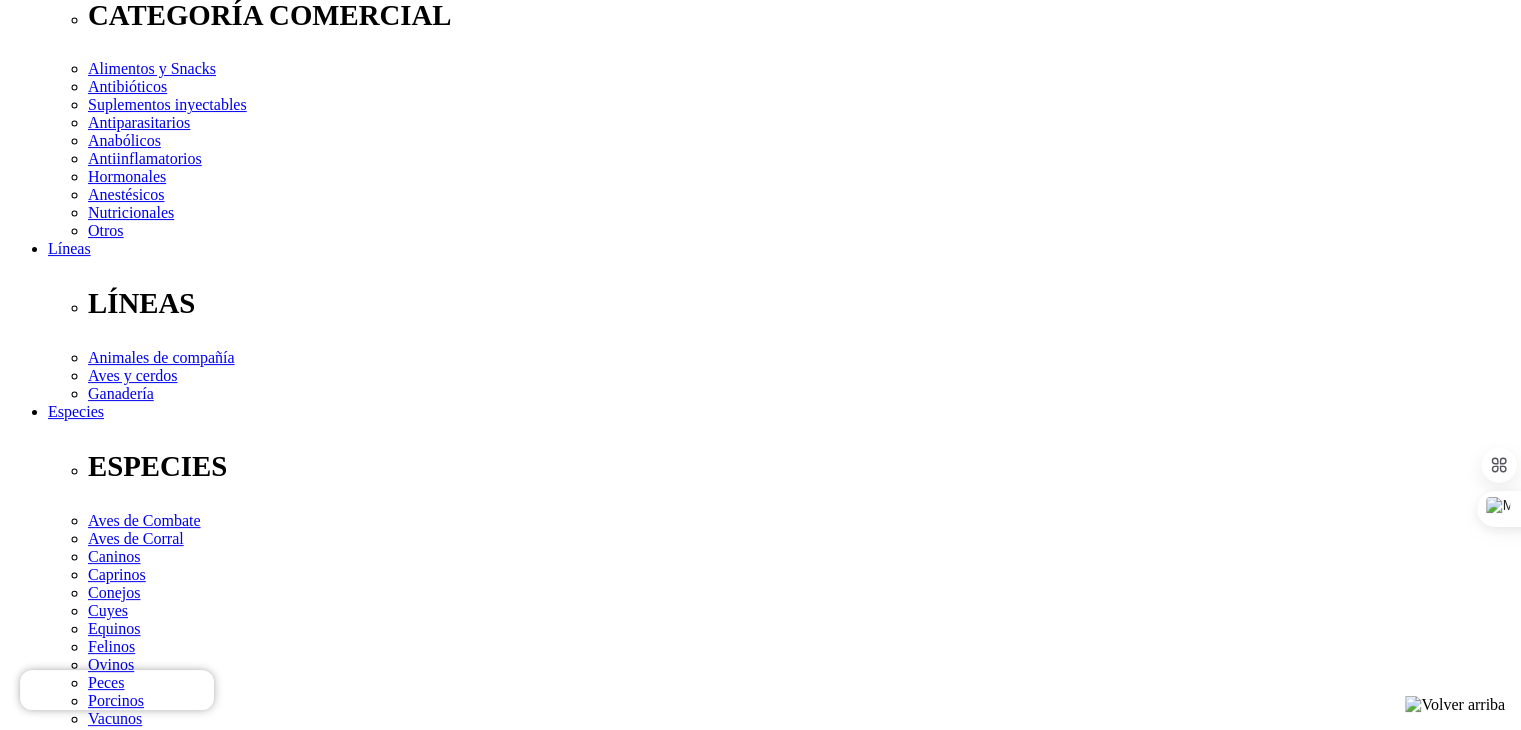 scroll, scrollTop: 0, scrollLeft: 0, axis: both 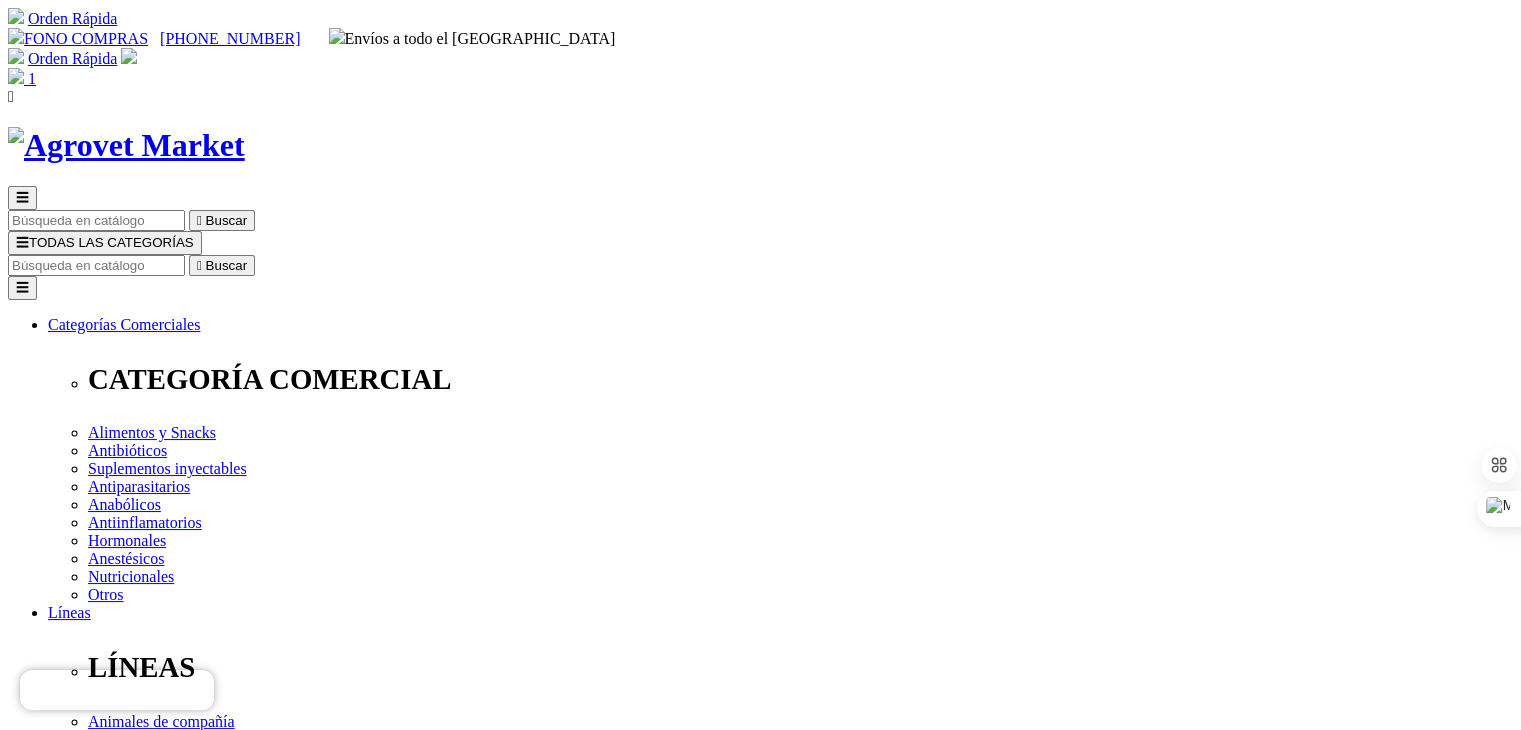 click on "[PHONE_NUMBER]" at bounding box center (230, 38) 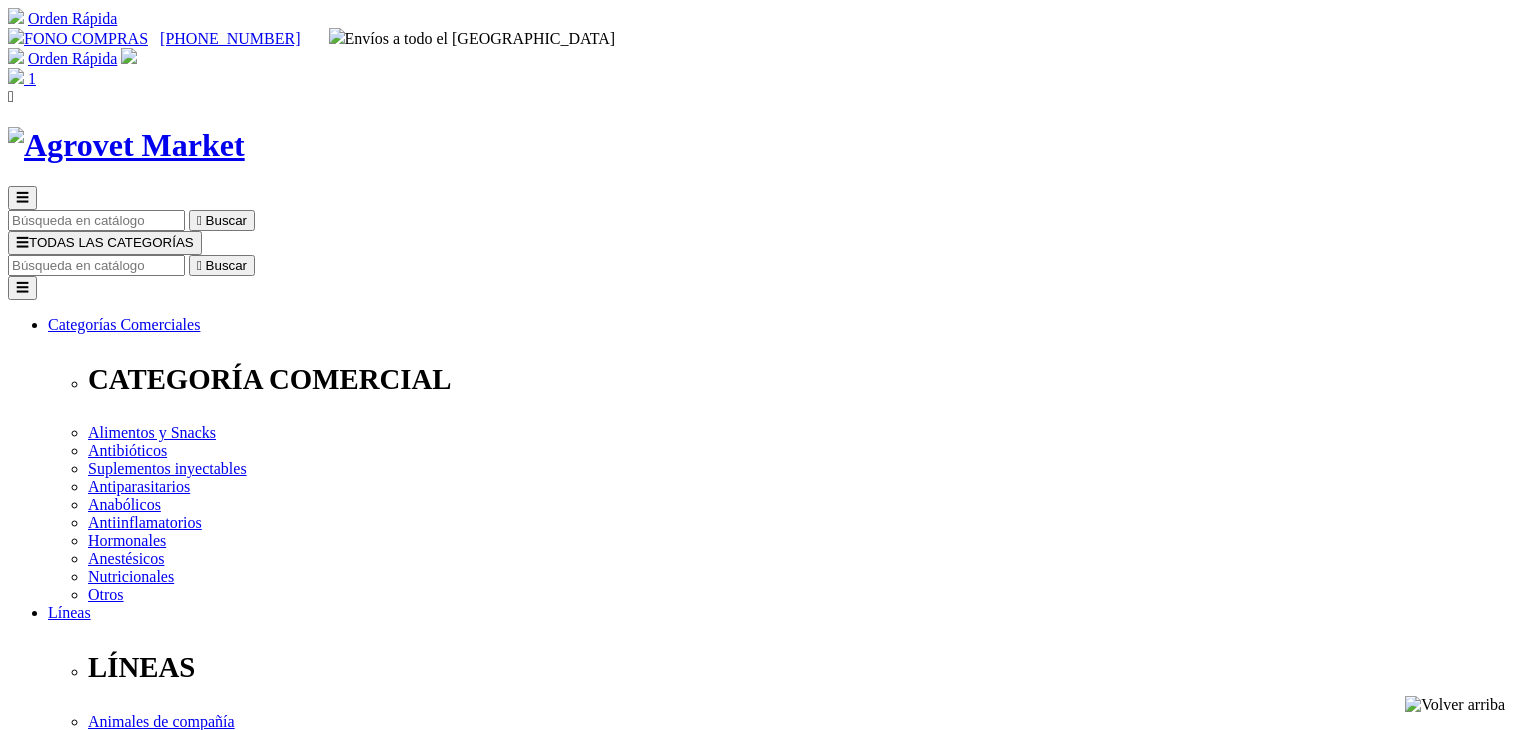 scroll, scrollTop: 0, scrollLeft: 0, axis: both 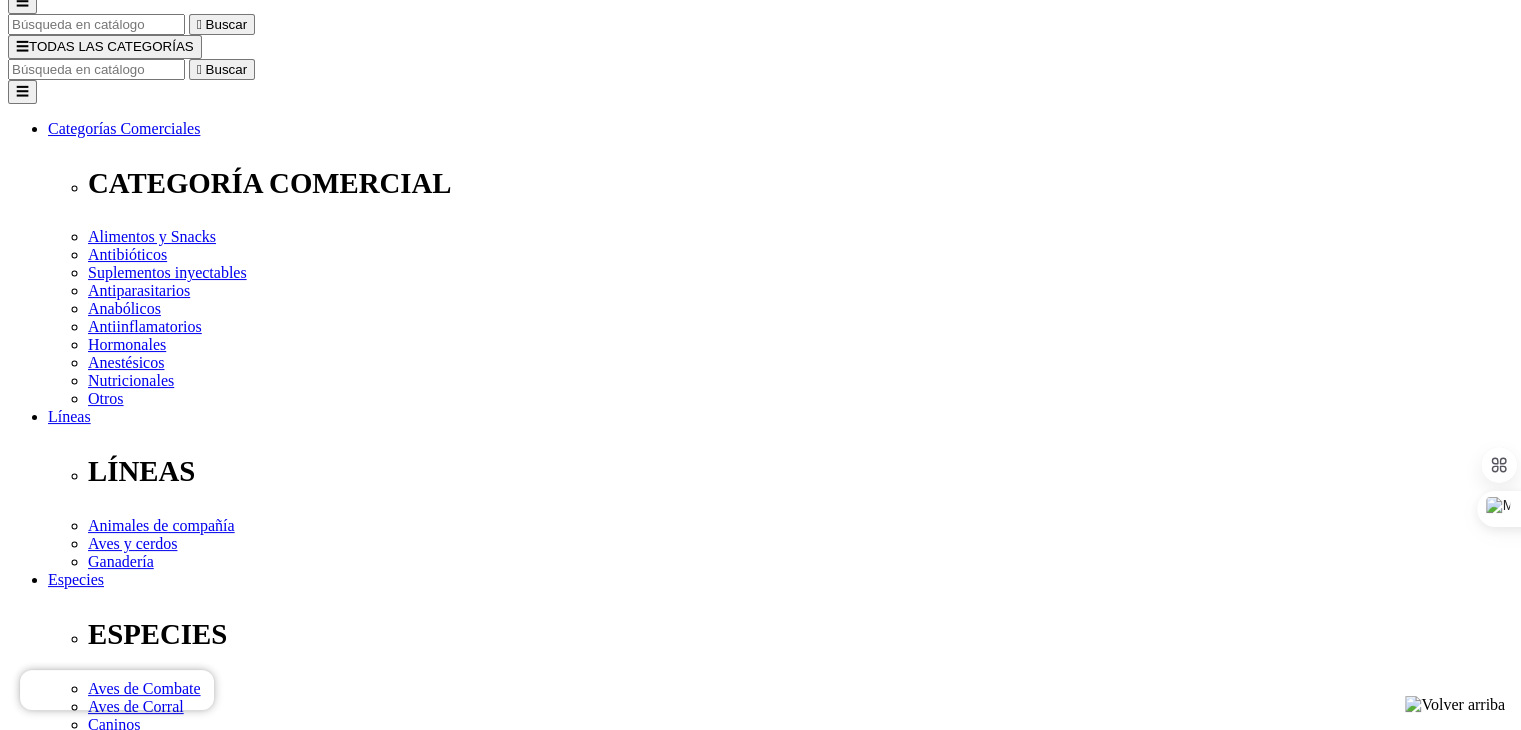 click on "Crear una cuenta" at bounding box center (102, 2227) 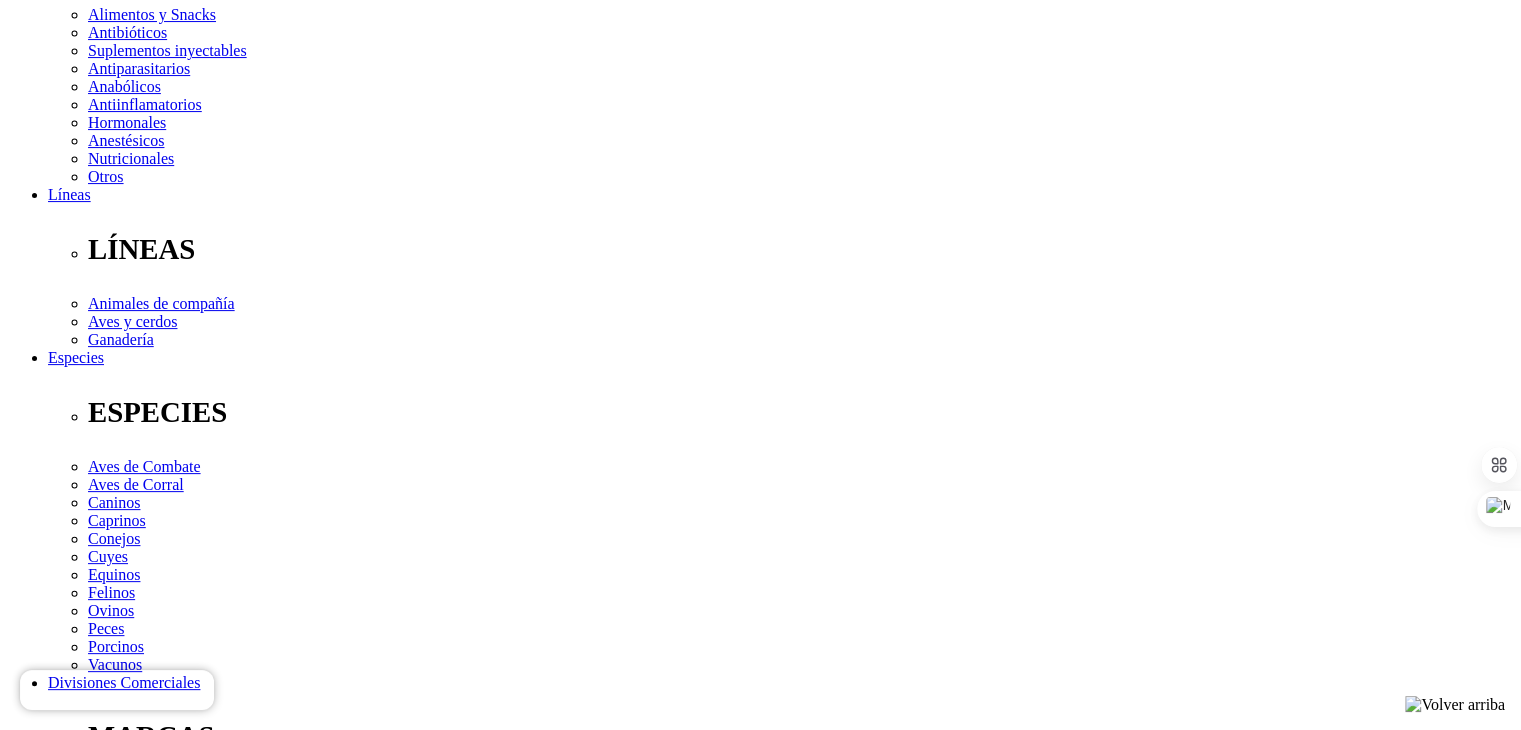 scroll, scrollTop: 444, scrollLeft: 0, axis: vertical 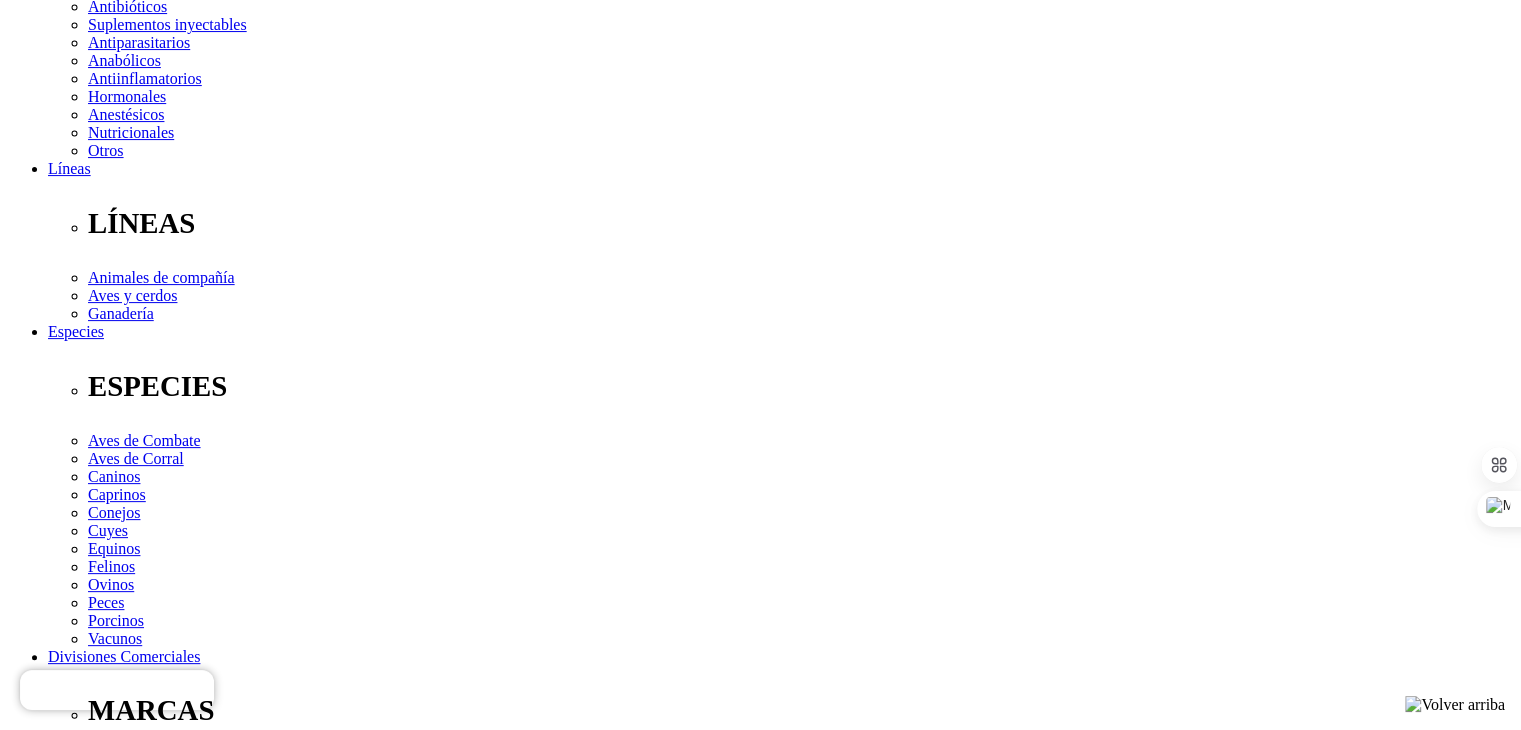 click on "Tratamiento
Sr.
Sra.
Nombre
LUIS RODRIGO
Apellidos
MELGAR TORRES
DNI" at bounding box center [760, 2295] 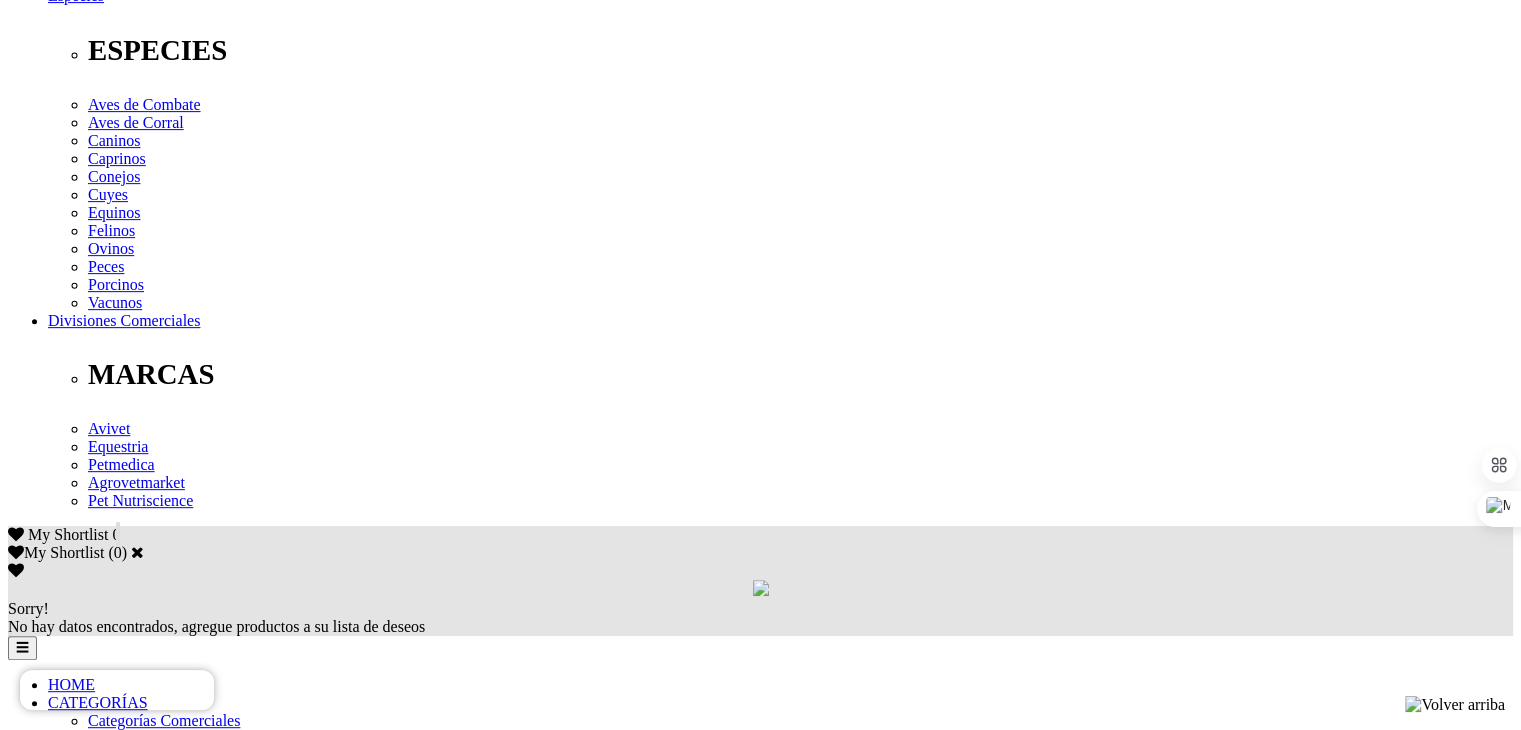 scroll, scrollTop: 840, scrollLeft: 0, axis: vertical 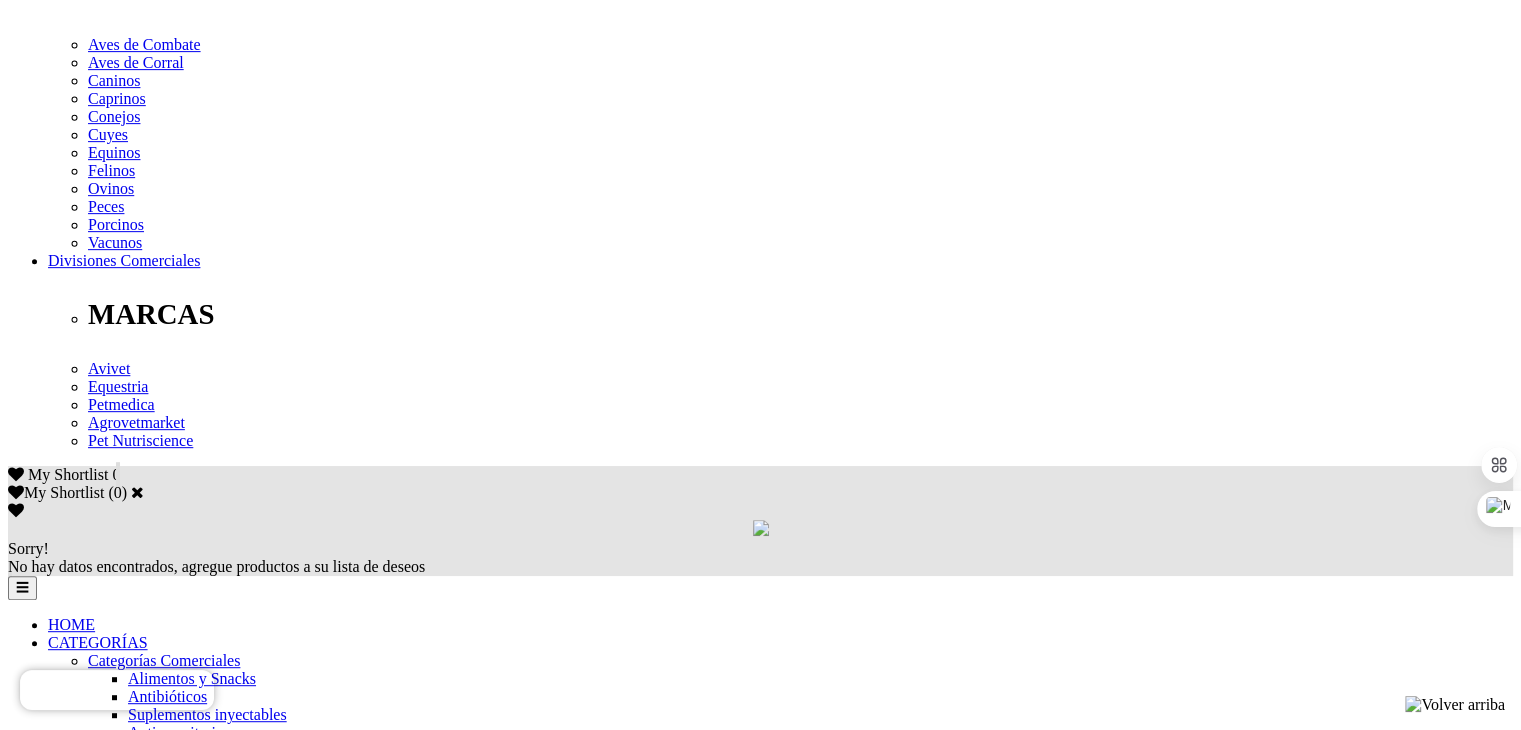 type on "[EMAIL_ADDRESS][DOMAIN_NAME]" 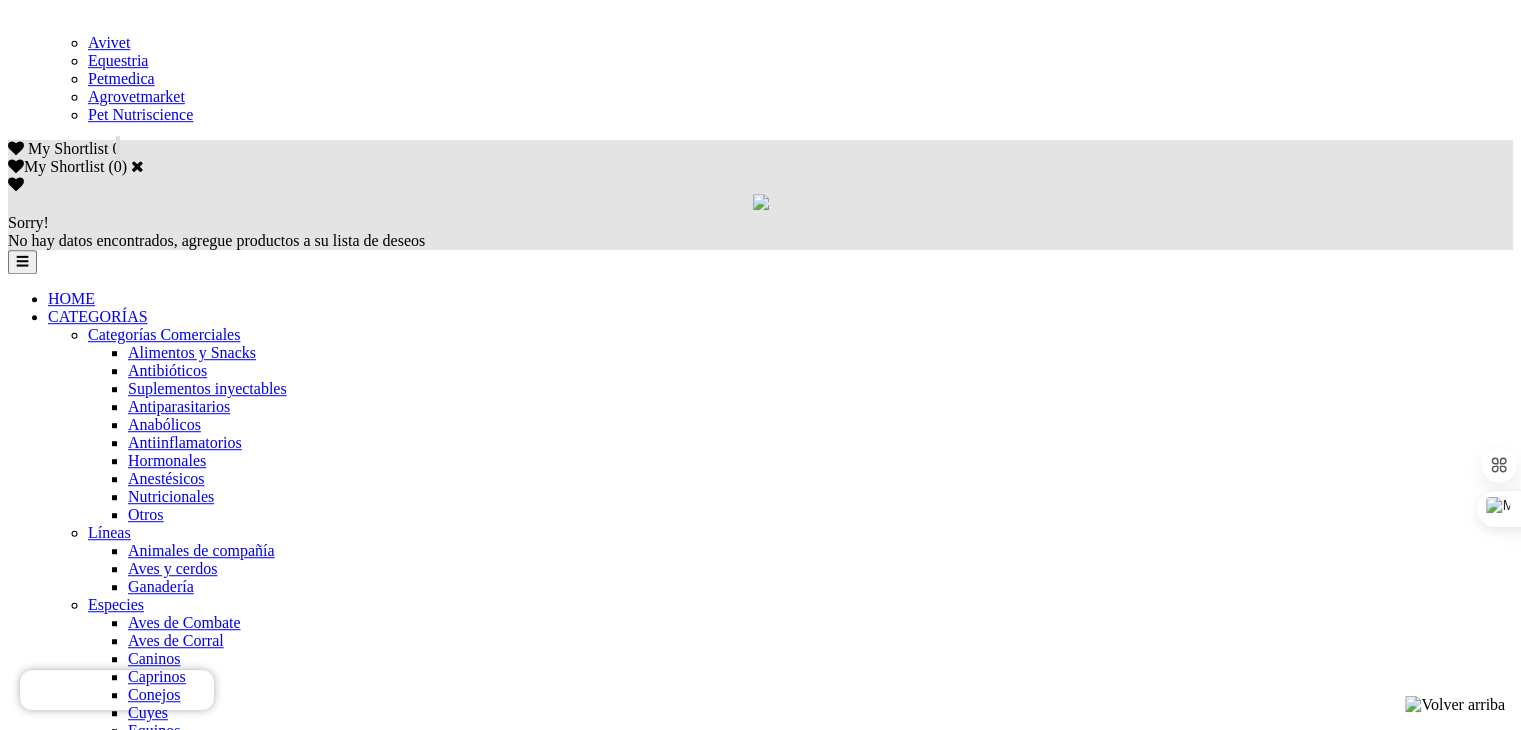 scroll, scrollTop: 1181, scrollLeft: 0, axis: vertical 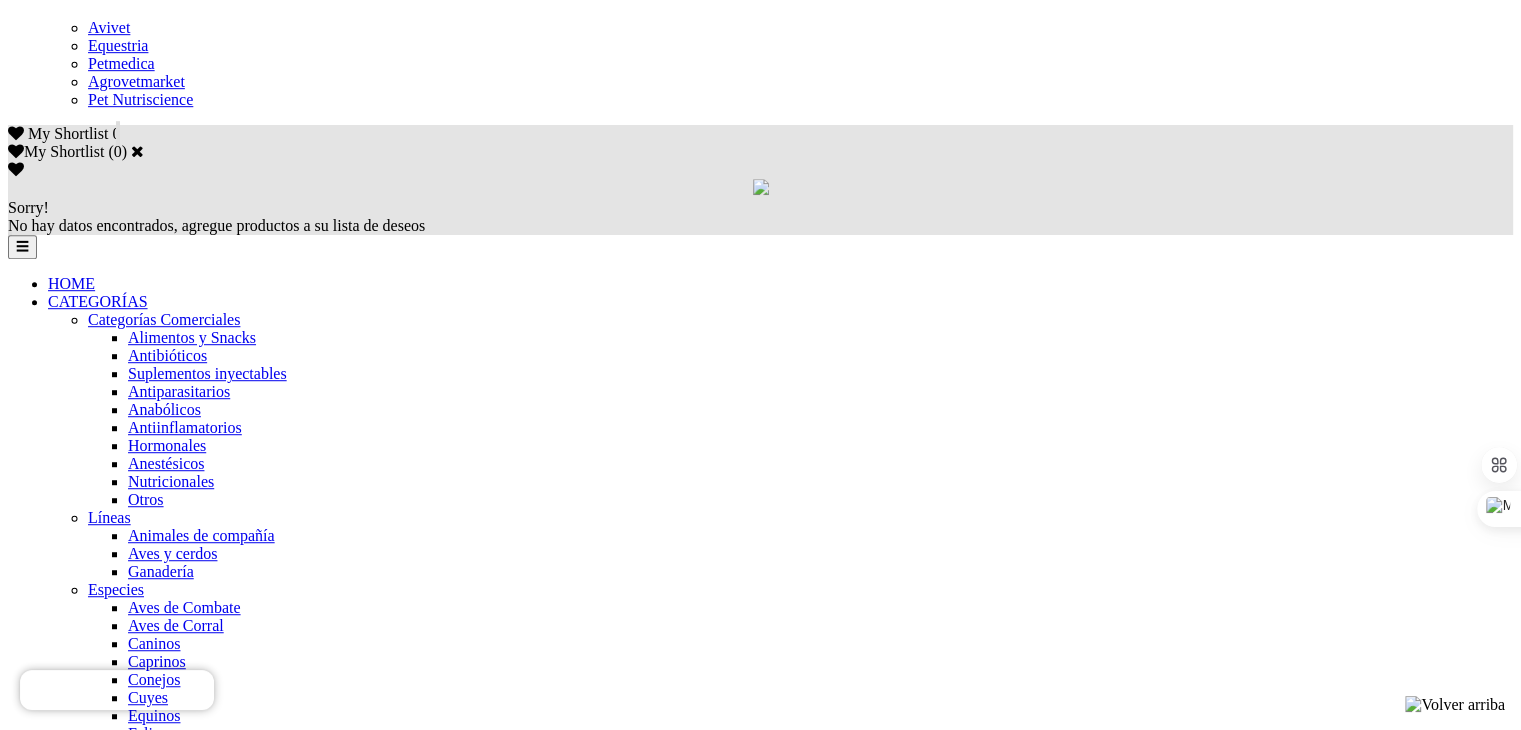 click on "
ACEPTO LOS TERMINOS Y CONDICIONES Y LA POLÍTICA DE PROTECCIÓN DE DATOS." at bounding box center [18, 1751] 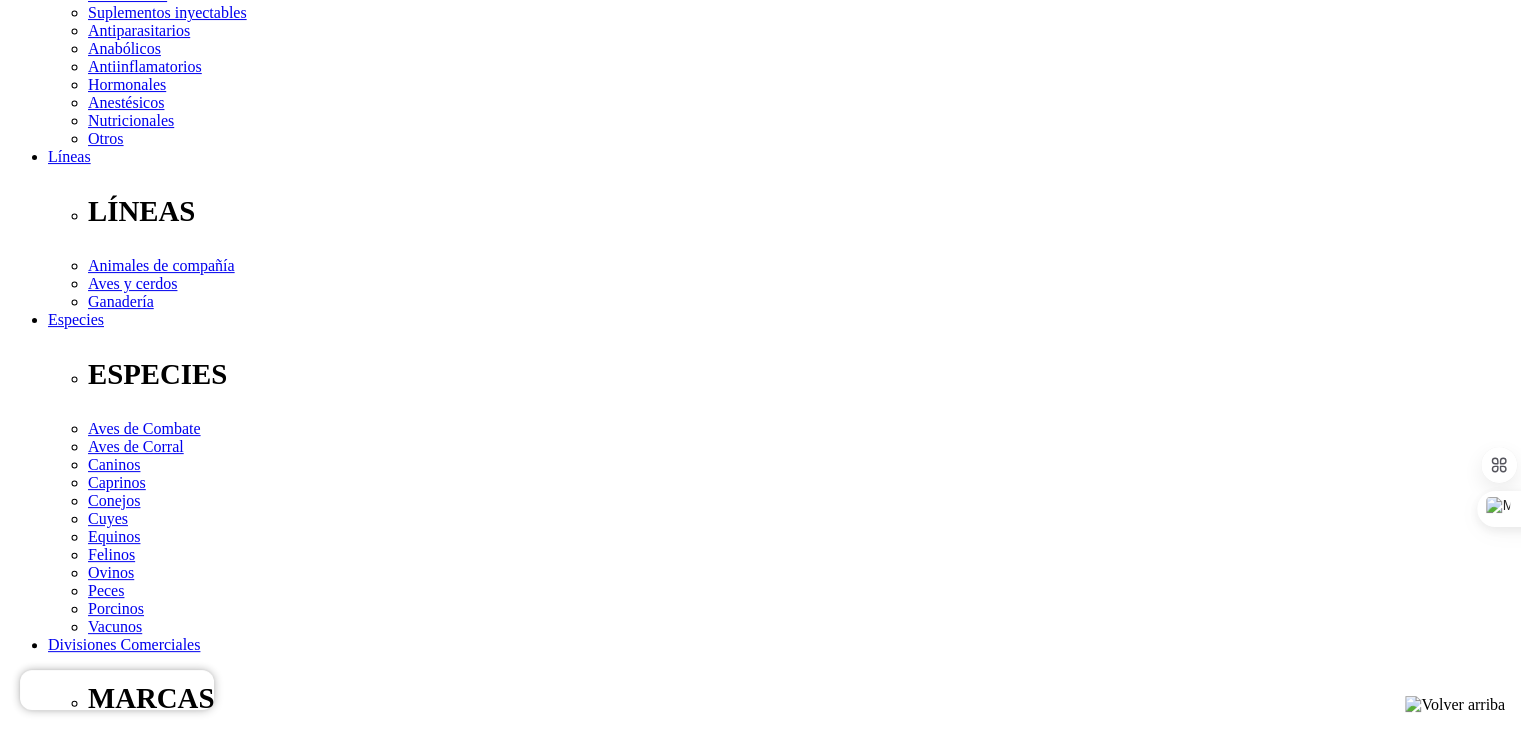 scroll, scrollTop: 474, scrollLeft: 0, axis: vertical 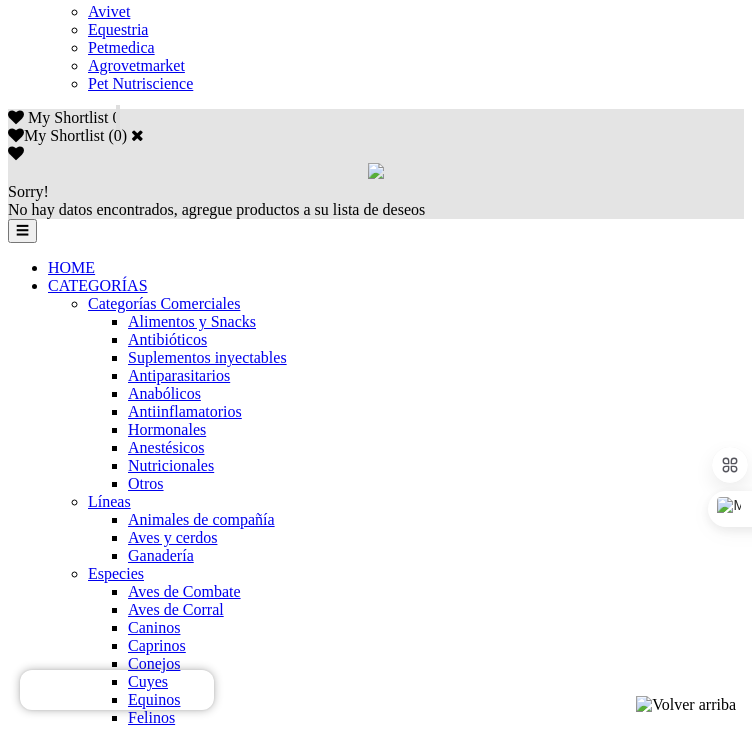 click on "Continuar" at bounding box center (45, 1756) 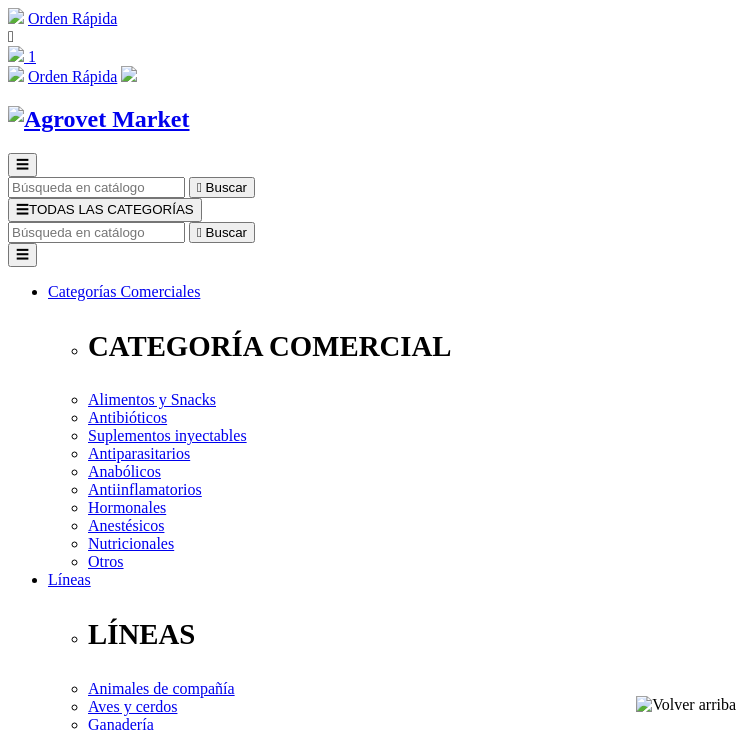 select on "DNI" 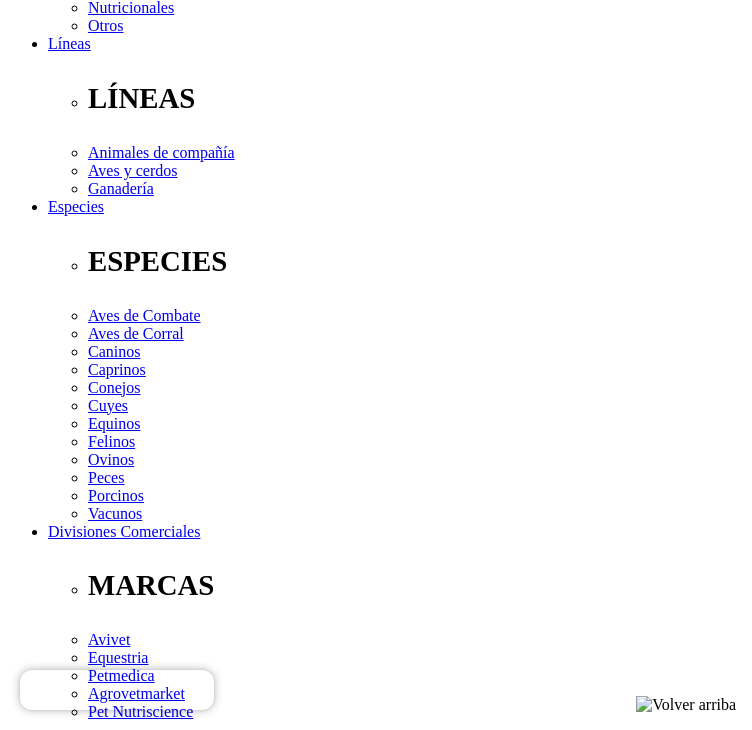 scroll, scrollTop: 0, scrollLeft: 0, axis: both 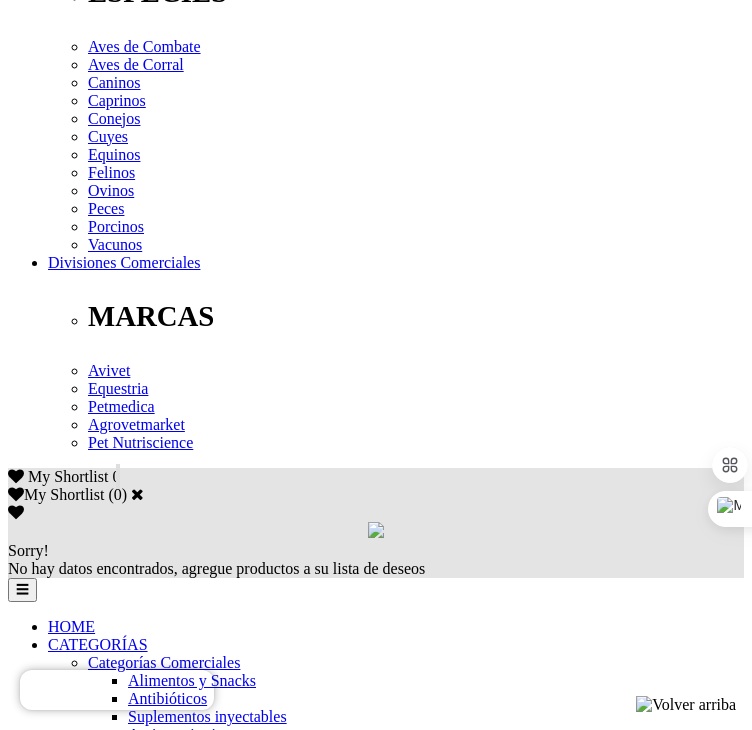 click on "[DATE]" at bounding box center [96, 1998] 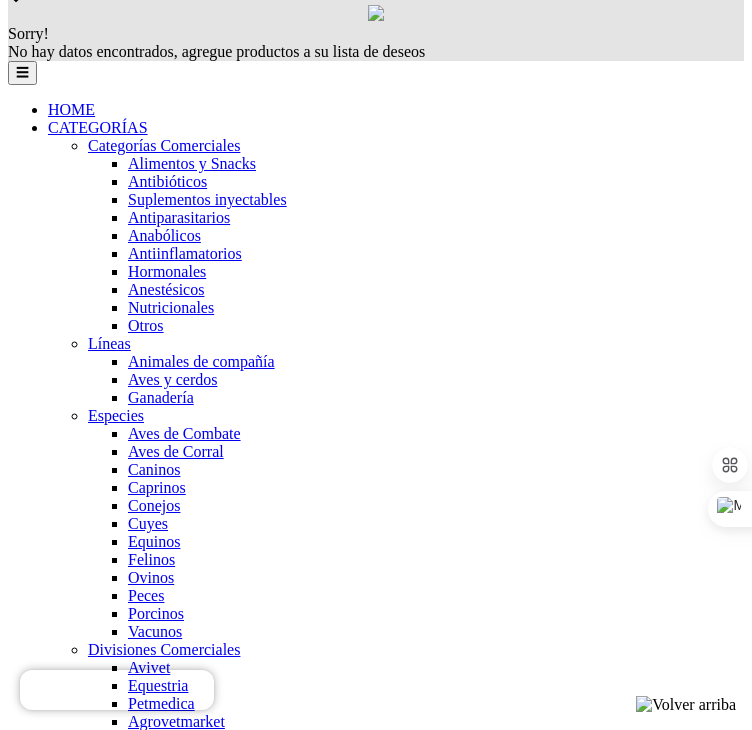 scroll, scrollTop: 1338, scrollLeft: 0, axis: vertical 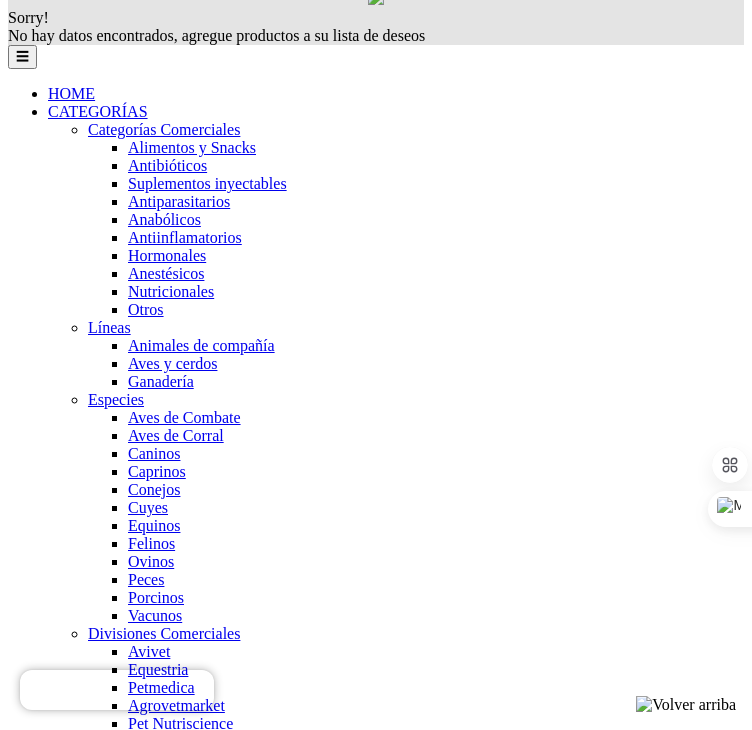 click on "Continuar" at bounding box center [45, 1632] 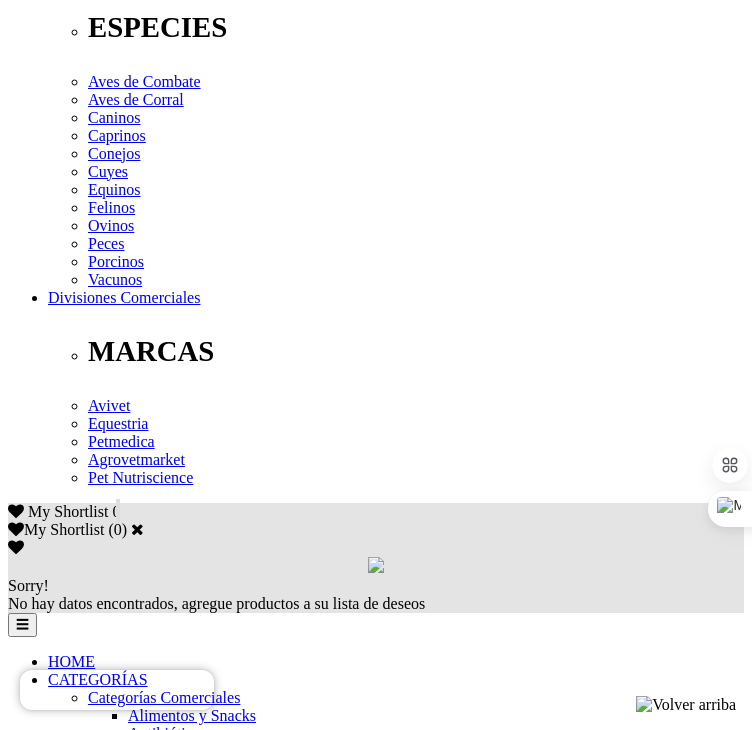 scroll, scrollTop: 769, scrollLeft: 0, axis: vertical 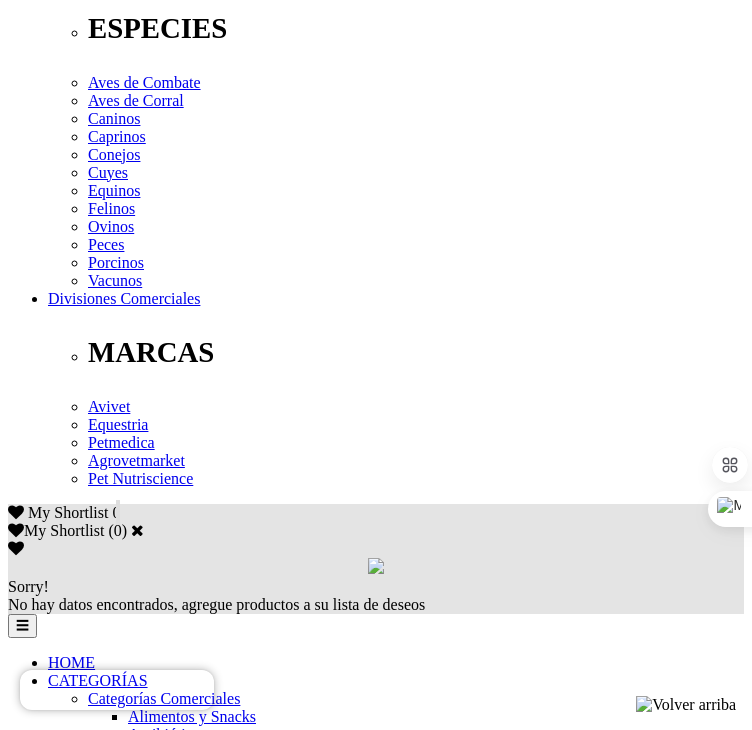 click on "Mostrar" at bounding box center (374, 1987) 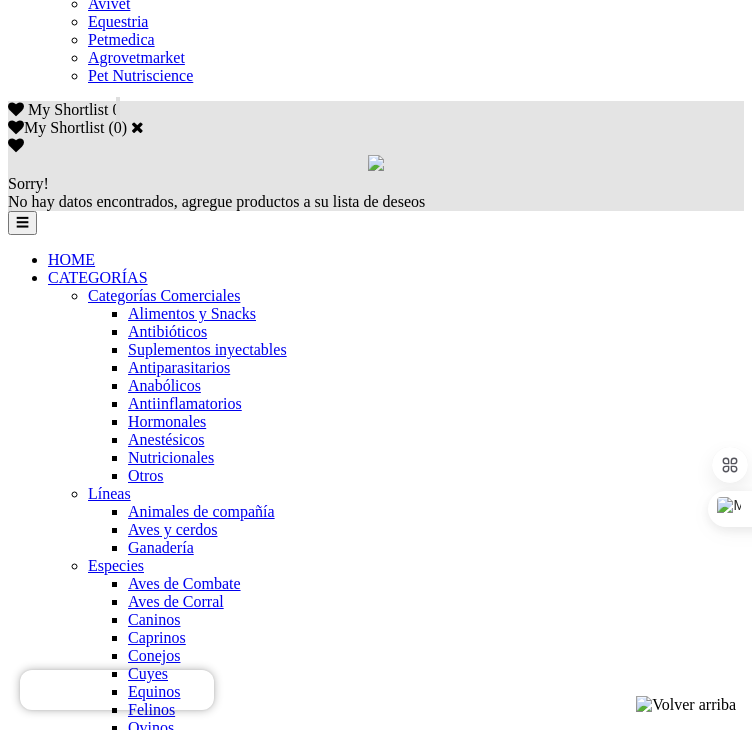 scroll, scrollTop: 1159, scrollLeft: 0, axis: vertical 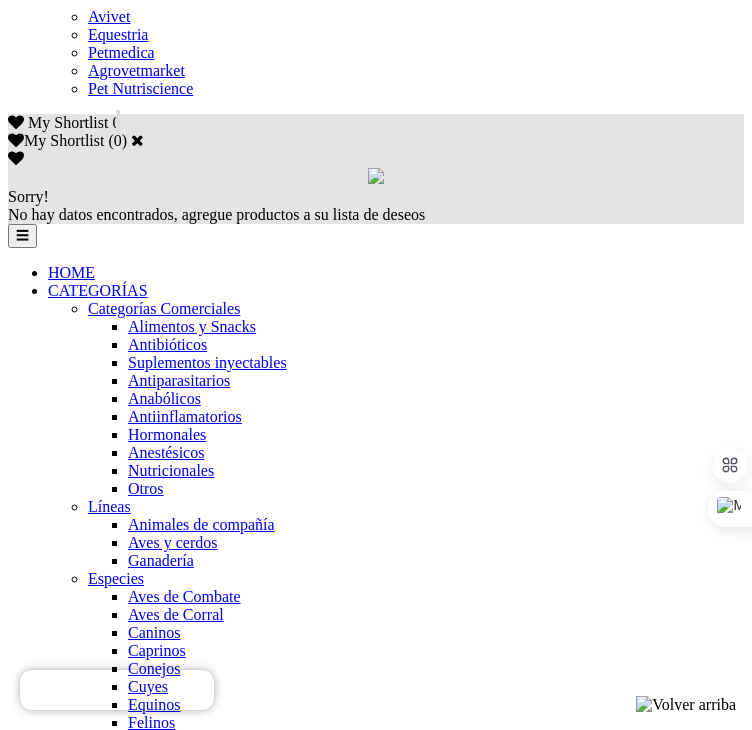 click on "[DATE]" at bounding box center (96, 1644) 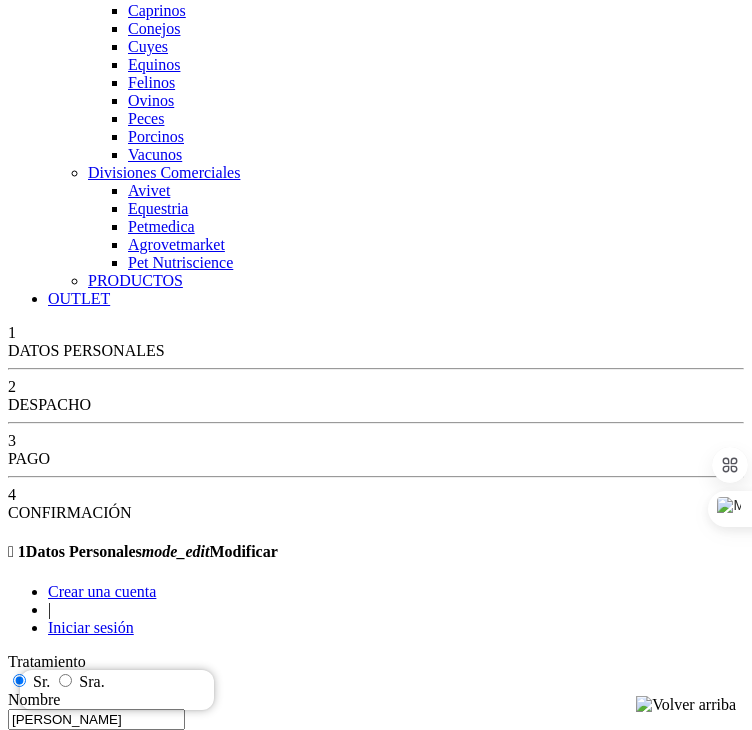 scroll, scrollTop: 1928, scrollLeft: 0, axis: vertical 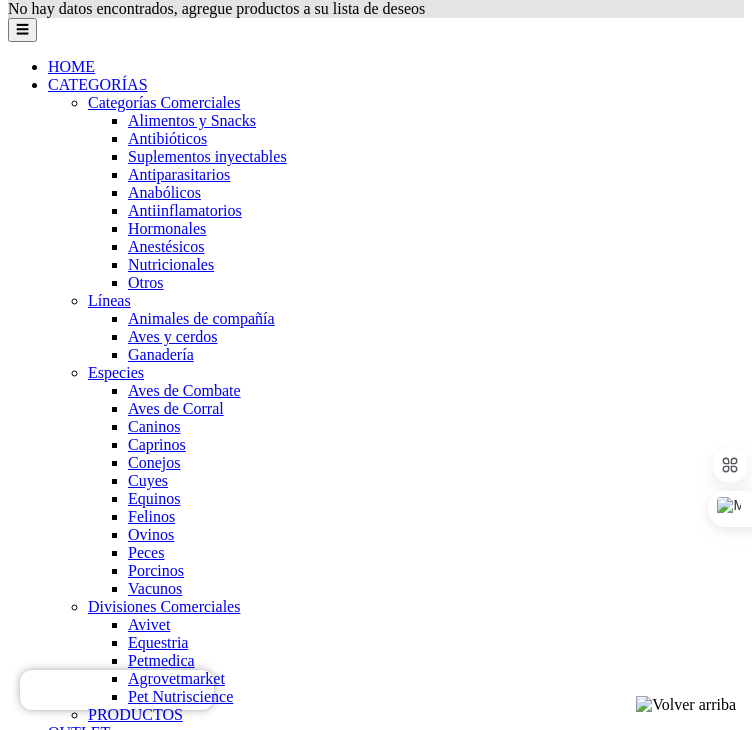 click on "Continuar" at bounding box center (45, 1605) 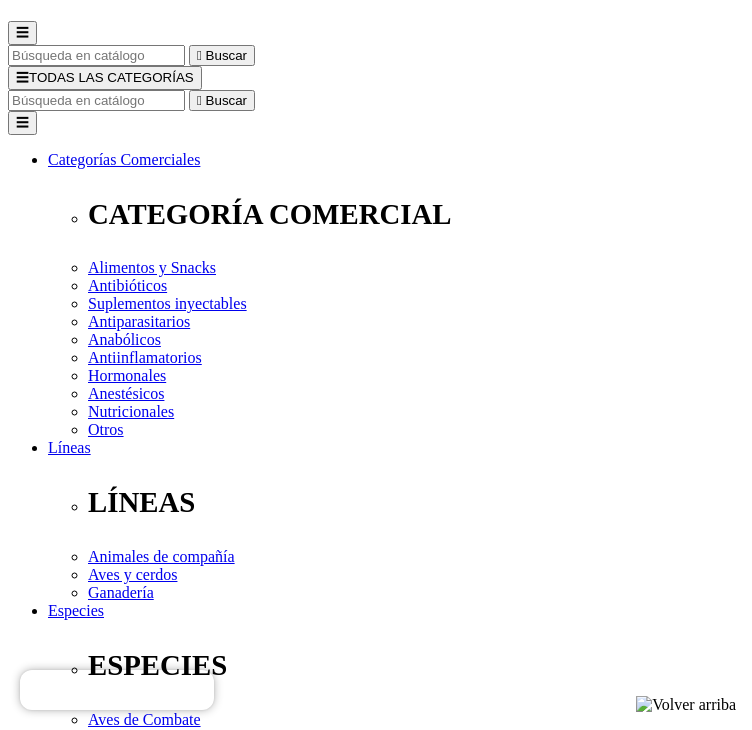 scroll, scrollTop: 90, scrollLeft: 0, axis: vertical 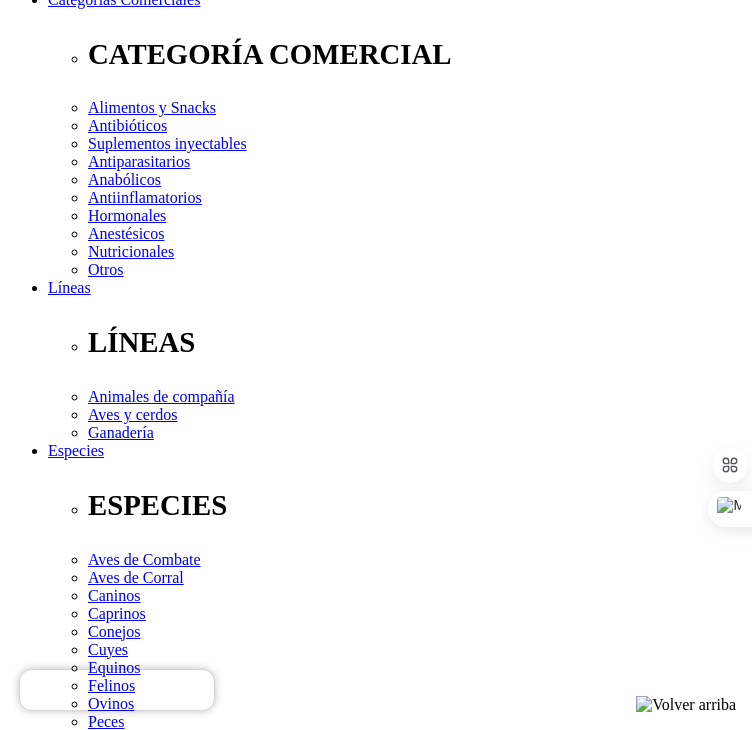 click on "-- por favor, seleccione --
AMAZONAS
ANCASH
APURIMAC
AREQUIPA
AYACUCHO
CAJAMARCA
CUSCO
HUANCAVELICA
HUANUCO
ICA
JUNIN
LA LIBERTAD
LAMBAYEQUE
LIMA
[PERSON_NAME]
MADRE DE DIOS
MOQUEGUA
PASCO
PIURA
[GEOGRAPHIC_DATA]
SAN [PERSON_NAME]
TACNA
TUMBES
UCAYALI" at bounding box center (131, 2334) 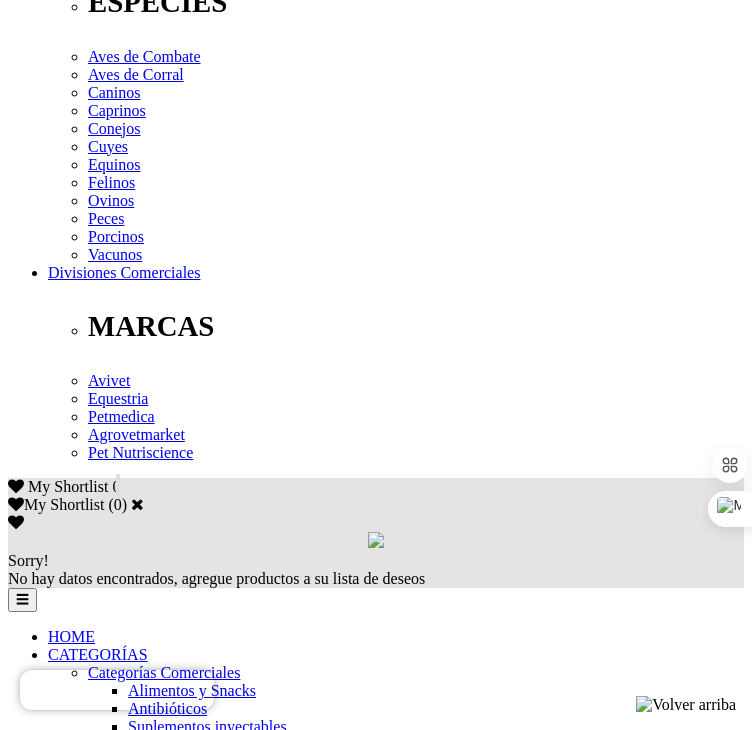 scroll, scrollTop: 800, scrollLeft: 0, axis: vertical 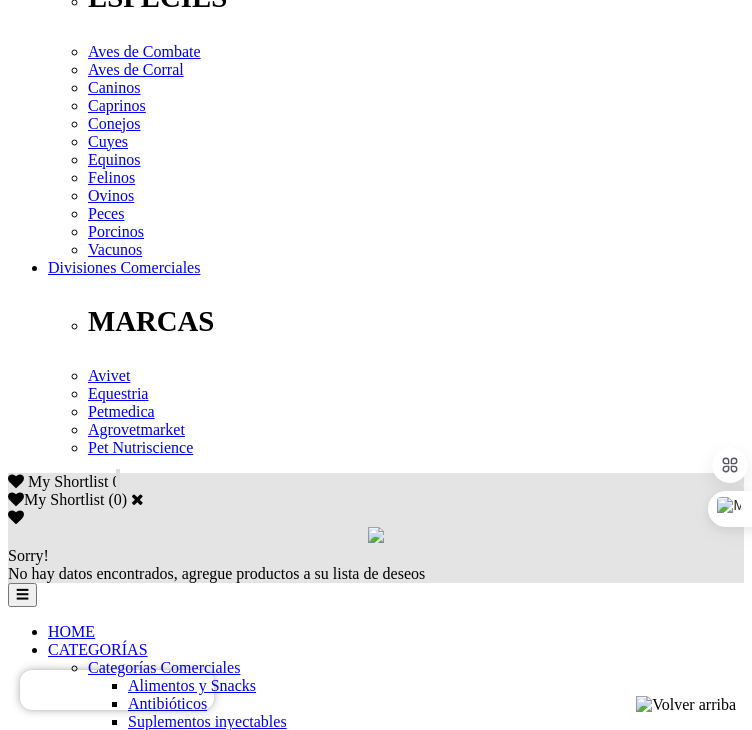 click at bounding box center [96, 2092] 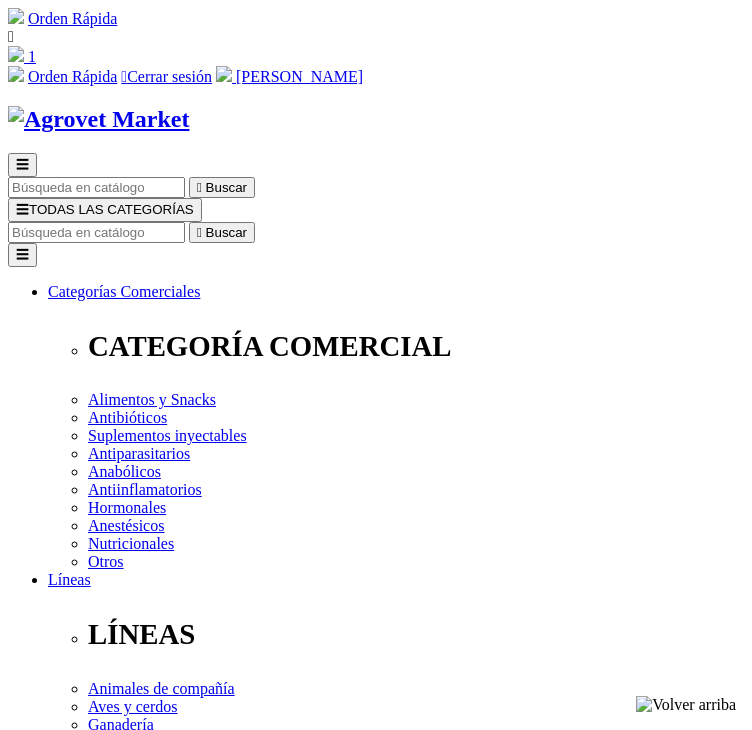 scroll, scrollTop: 638, scrollLeft: 0, axis: vertical 